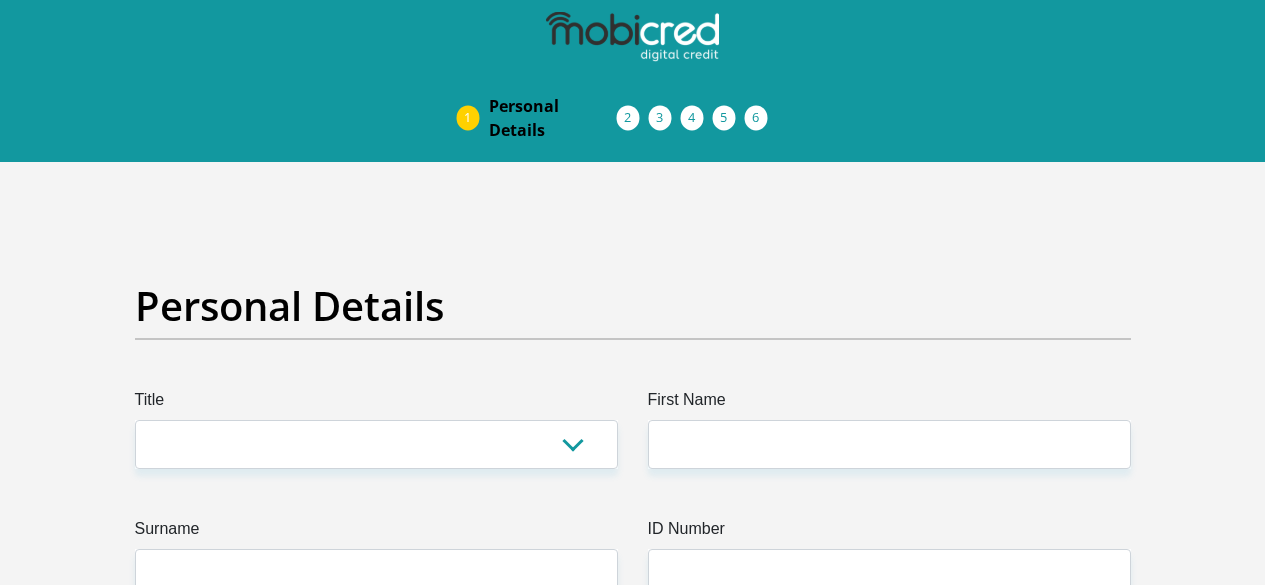 scroll, scrollTop: 0, scrollLeft: 0, axis: both 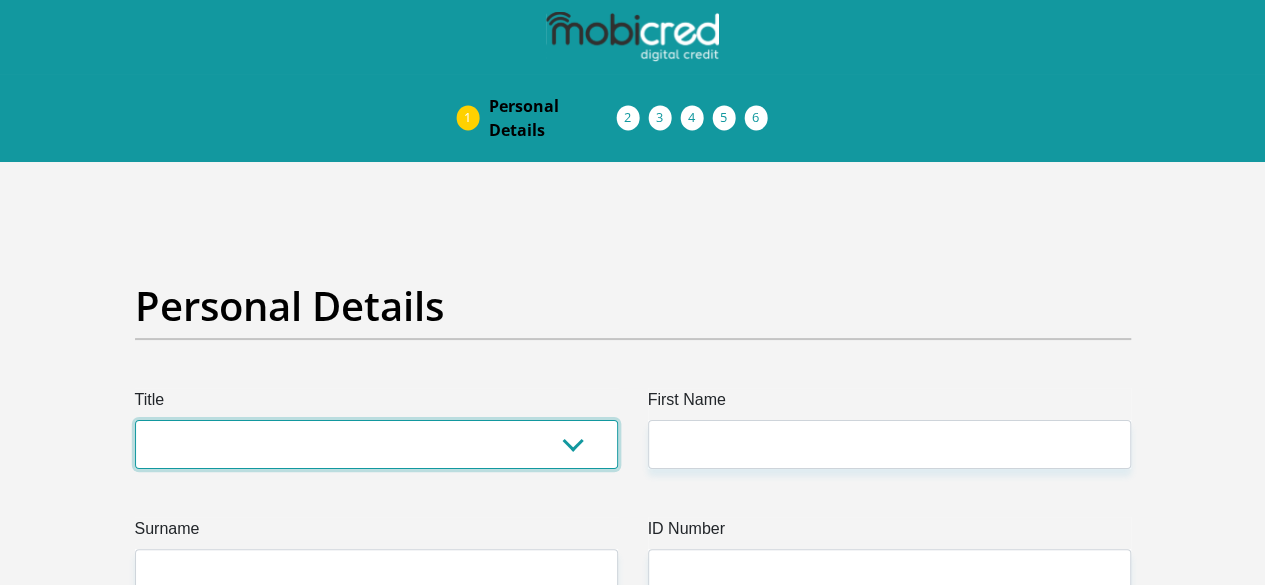 click on "Mr
Ms
Mrs
Dr
Other" at bounding box center [376, 444] 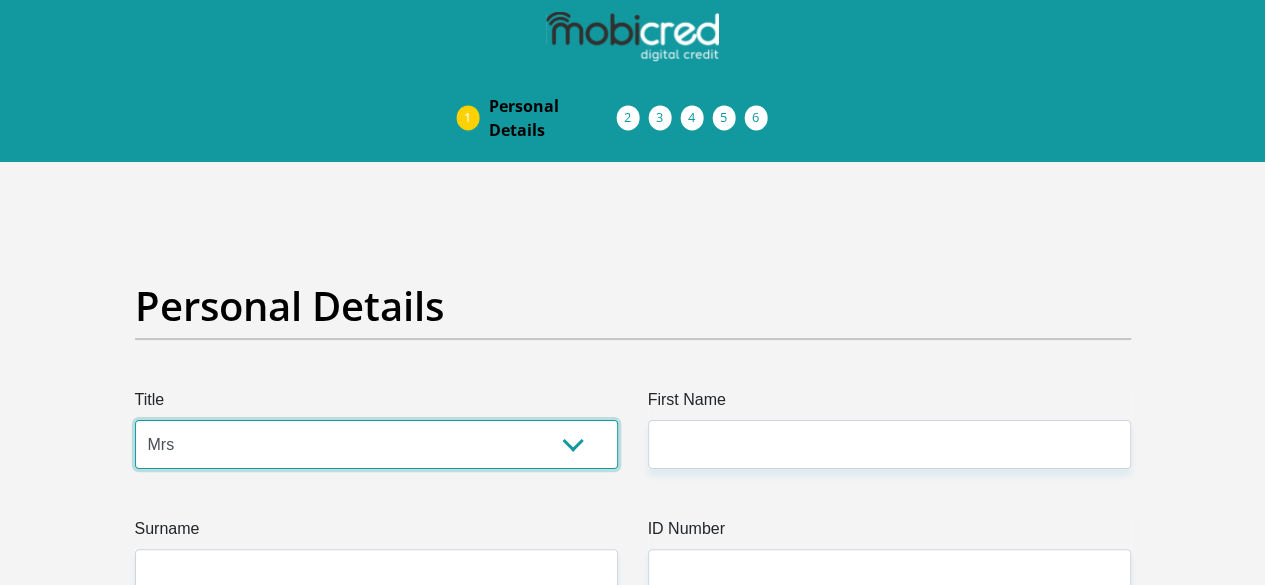 click on "Mr
Ms
Mrs
Dr
Other" at bounding box center [376, 444] 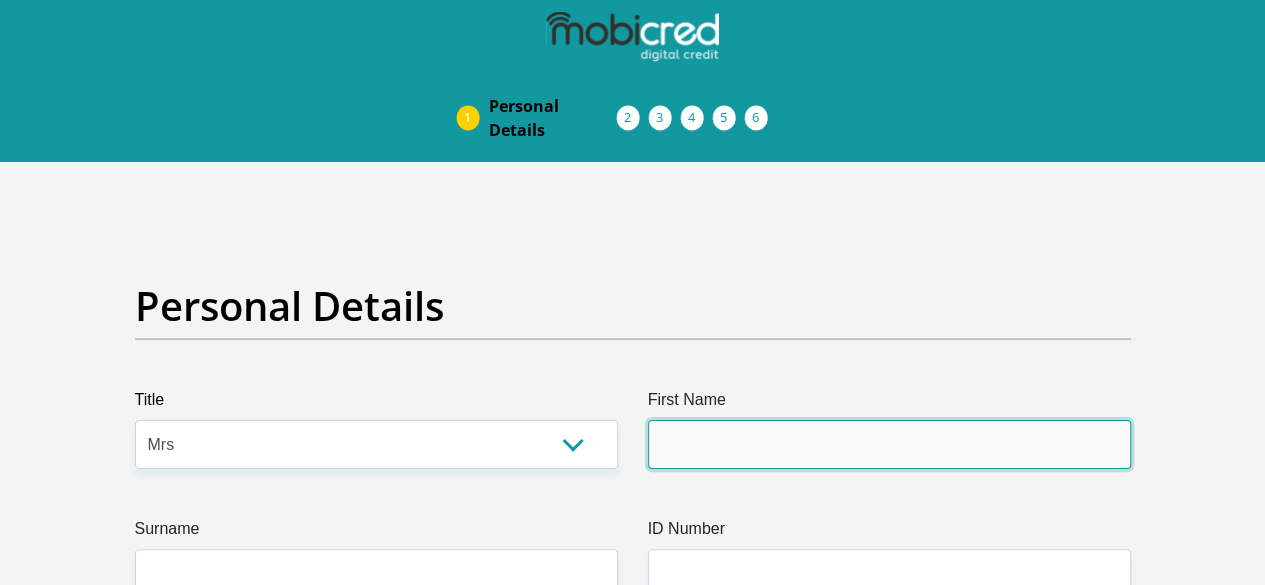 click on "First Name" at bounding box center [889, 444] 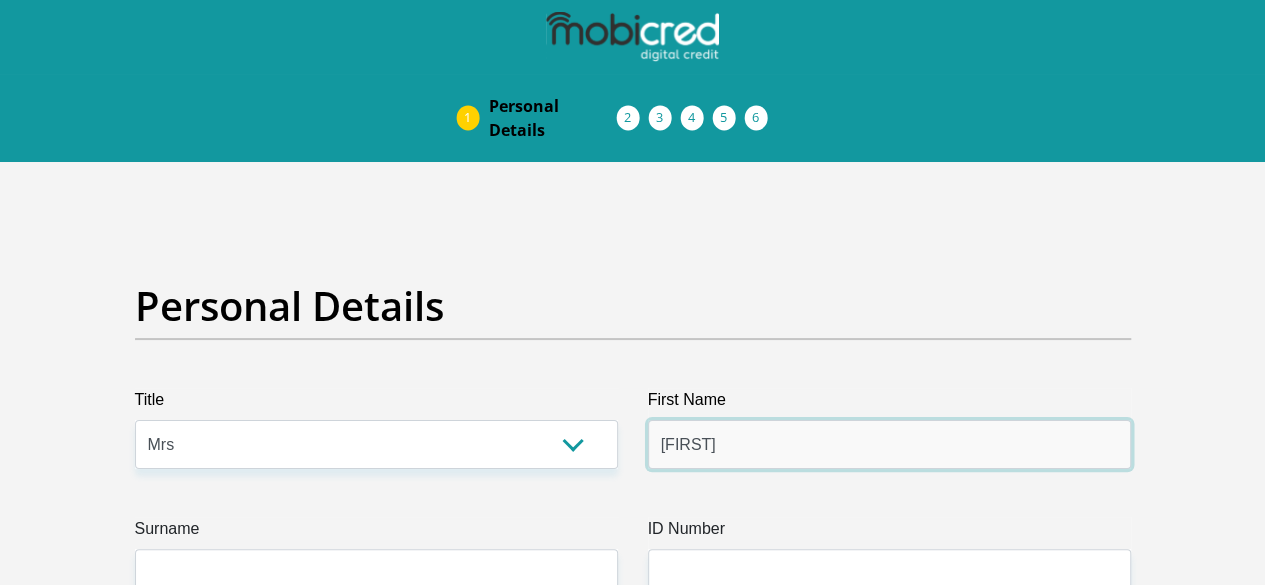 type on "[FIRST] [LAST]" 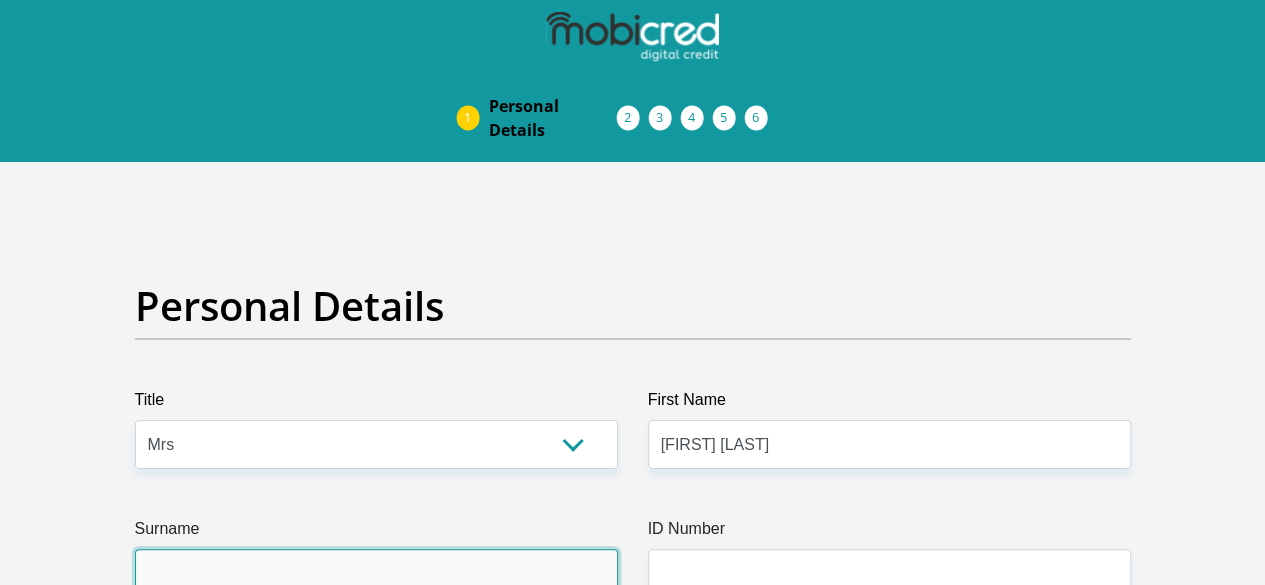 click on "Surname" at bounding box center (376, 573) 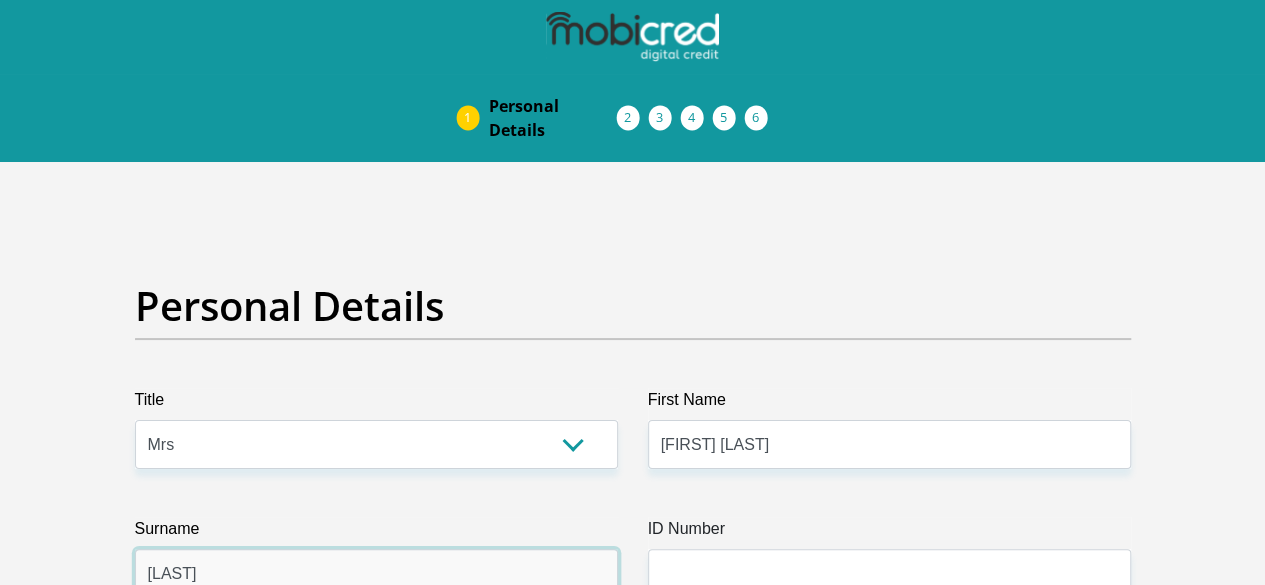 type on "[LAST]" 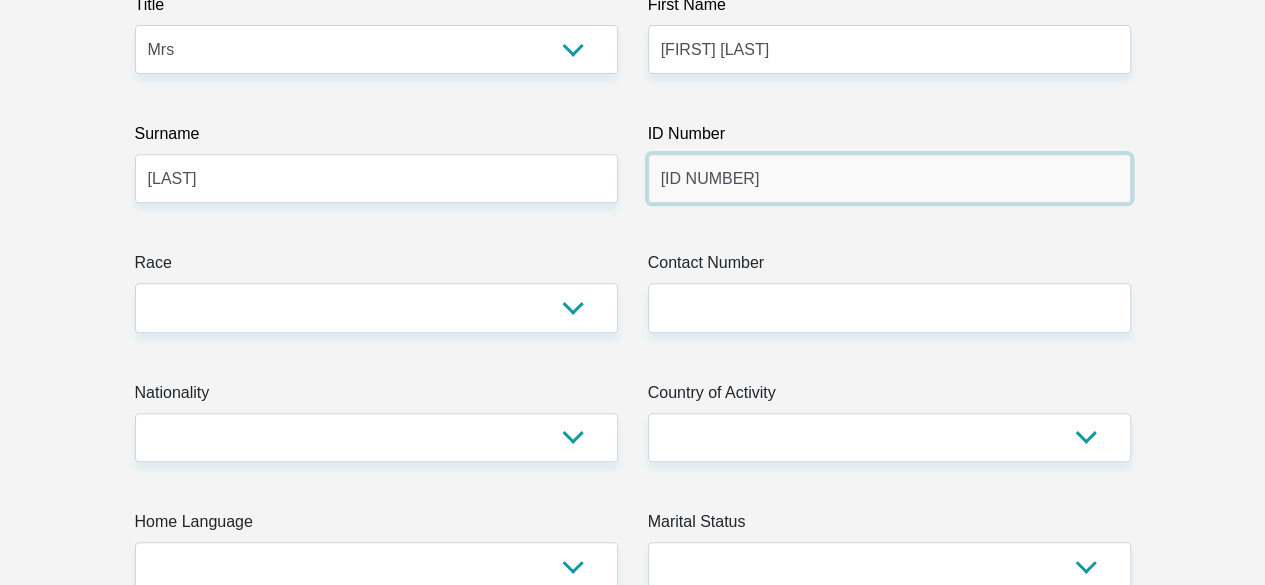 scroll, scrollTop: 400, scrollLeft: 0, axis: vertical 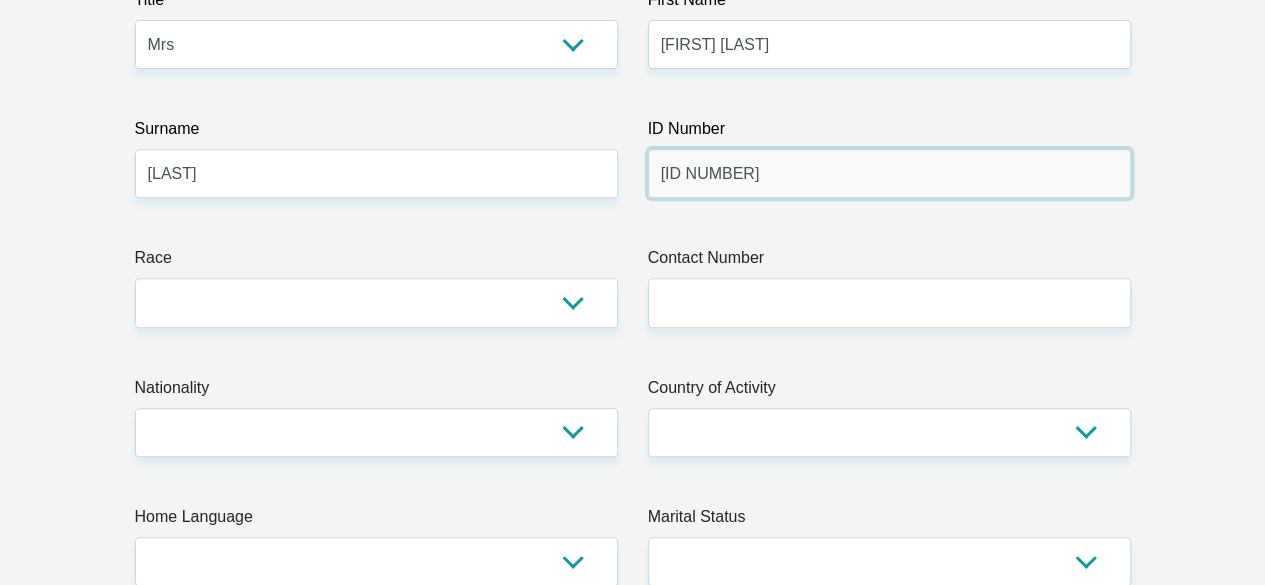 type on "[ID NUMBER]" 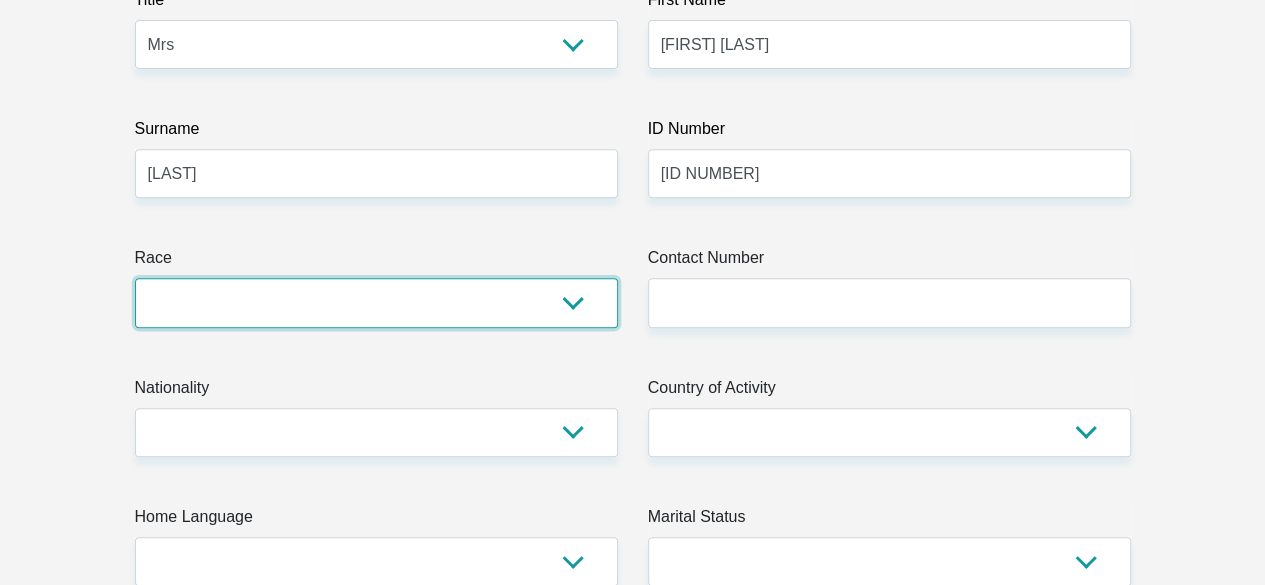 click on "Black
Coloured
Indian
White
Other" at bounding box center (376, 302) 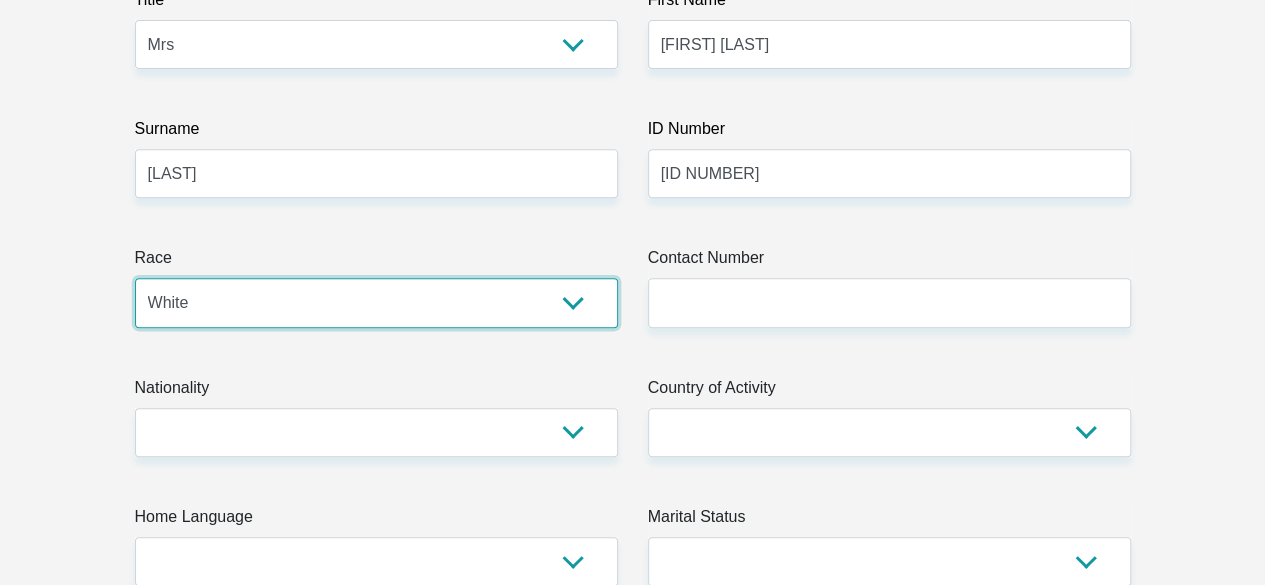 click on "Black
Coloured
Indian
White
Other" at bounding box center [376, 302] 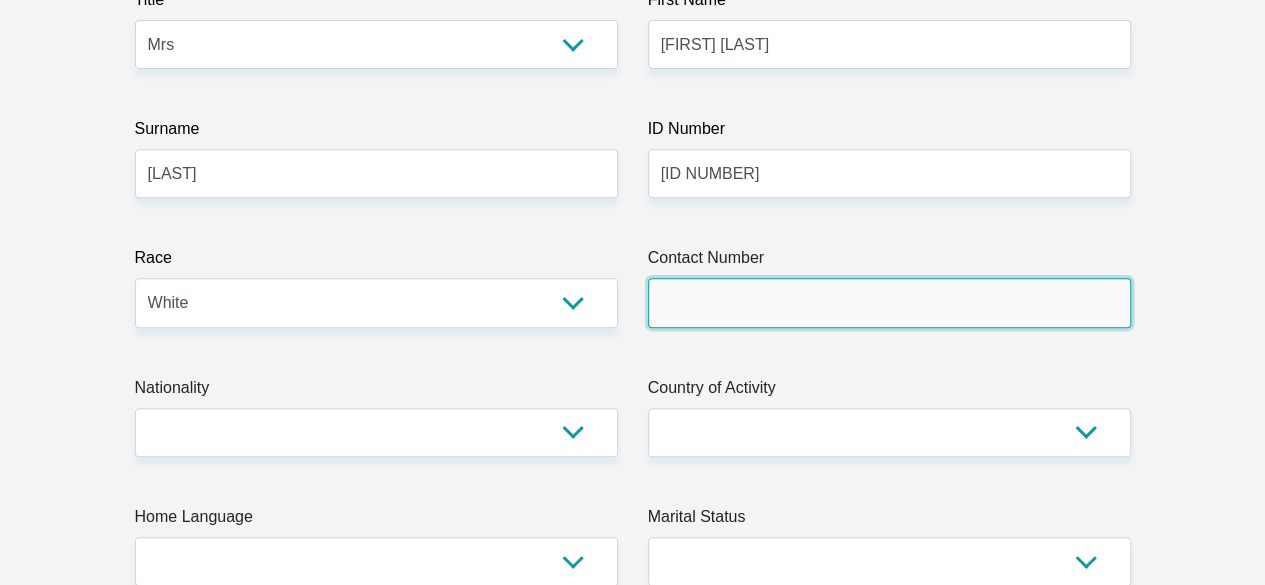 click on "Contact Number" at bounding box center (889, 302) 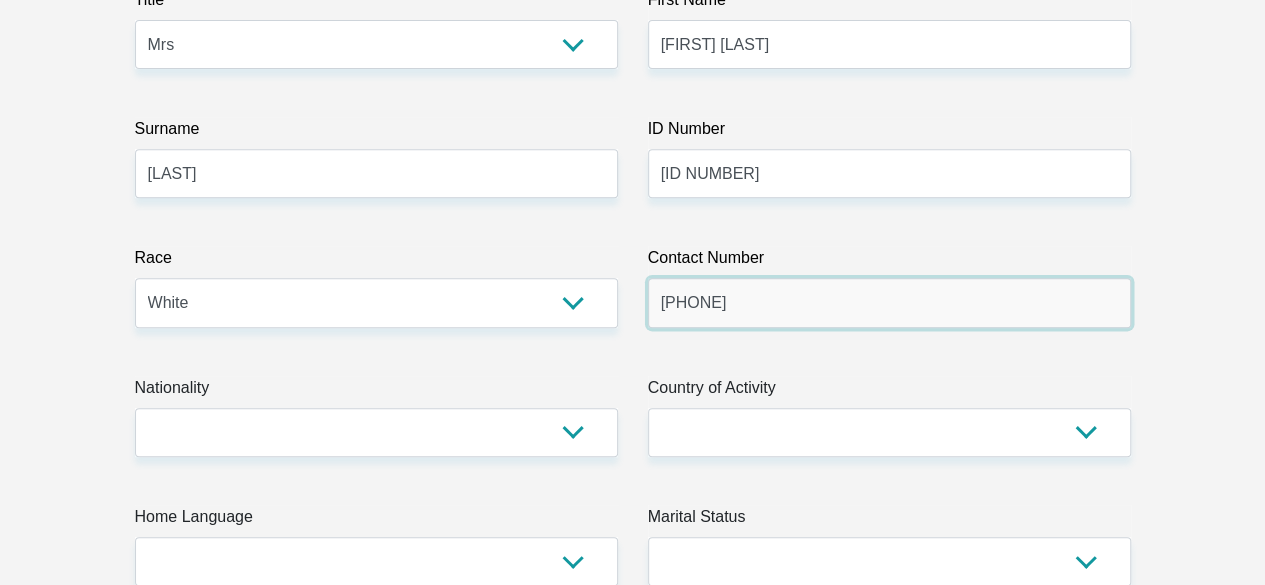 type on "[PHONE]" 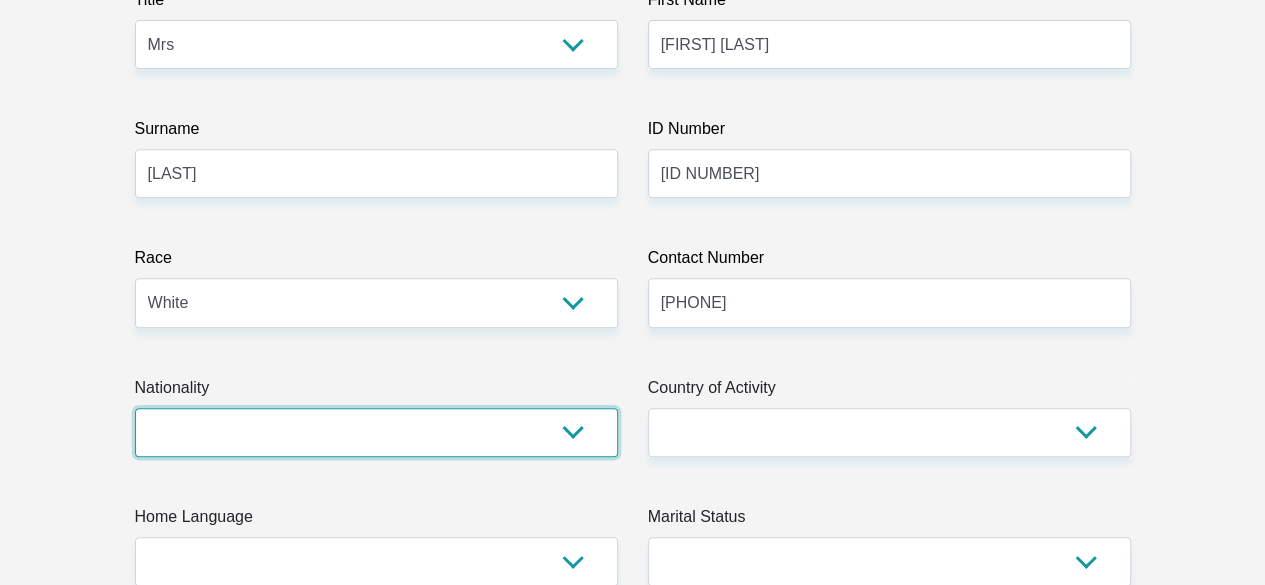 click on "South Africa
Afghanistan
Aland Islands
Albania
Algeria
America Samoa
American Virgin Islands
Andorra
Angola
Anguilla
Antarctica
Antigua and Barbuda
Argentina
Armenia
Aruba
Ascension Island
Australia
Austria
Azerbaijan
Bahamas
Bahrain
Bangladesh
Barbados
Chad" at bounding box center (376, 432) 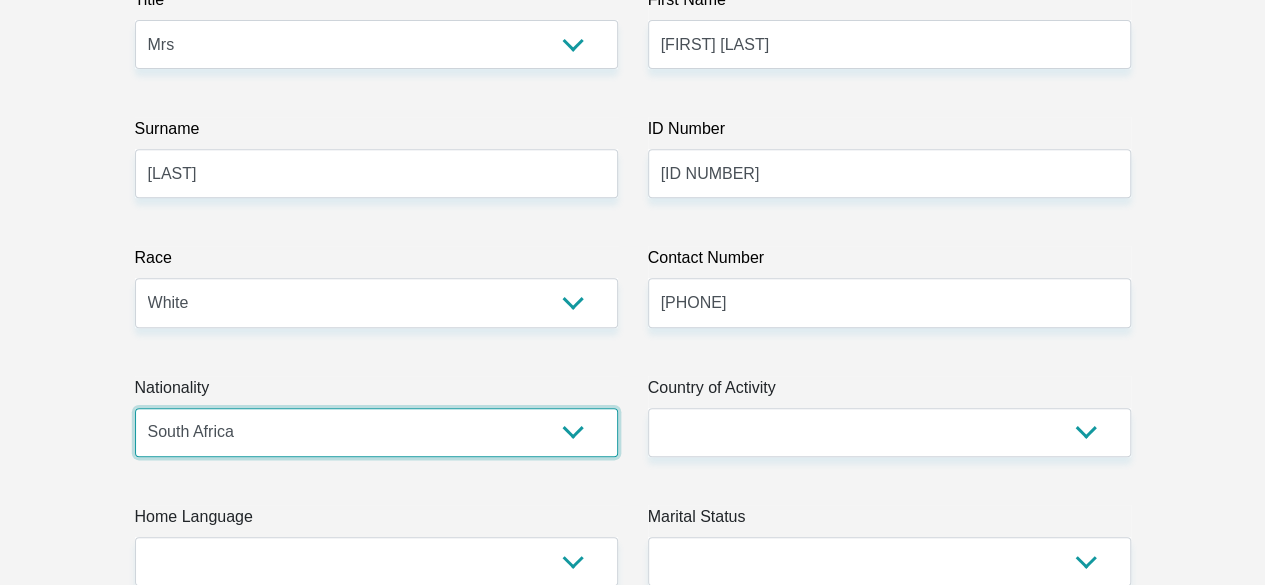 click on "South Africa
Afghanistan
Aland Islands
Albania
Algeria
America Samoa
American Virgin Islands
Andorra
Angola
Anguilla
Antarctica
Antigua and Barbuda
Argentina
Armenia
Aruba
Ascension Island
Australia
Austria
Azerbaijan
Bahamas
Bahrain
Bangladesh
Barbados
Chad" at bounding box center (376, 432) 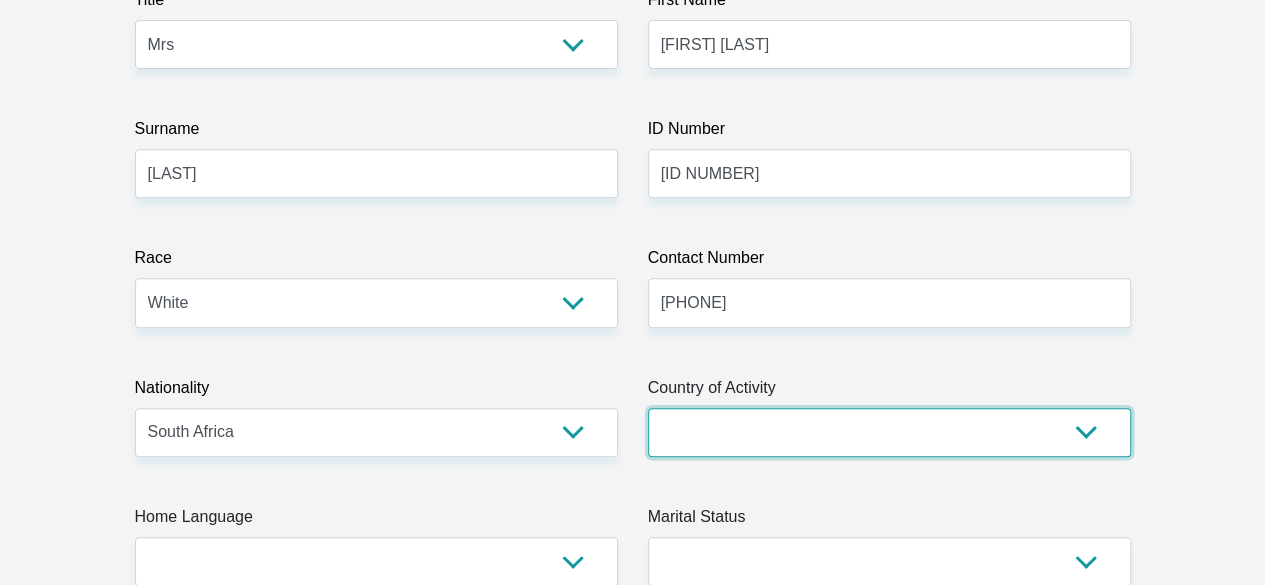 click on "South Africa
Afghanistan
Aland Islands
Albania
Algeria
America Samoa
American Virgin Islands
Andorra
Angola
Anguilla
Antarctica
Antigua and Barbuda
Argentina
Armenia
Aruba
Ascension Island
Australia
Austria
Azerbaijan
Chad" at bounding box center (889, 432) 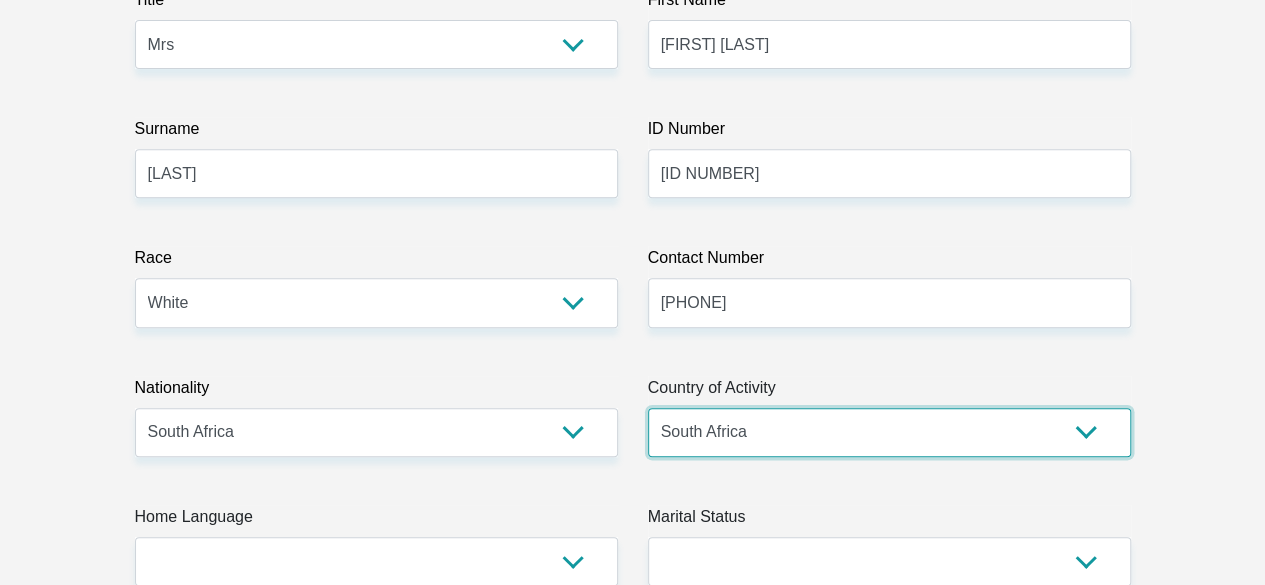click on "South Africa
Afghanistan
Aland Islands
Albania
Algeria
America Samoa
American Virgin Islands
Andorra
Angola
Anguilla
Antarctica
Antigua and Barbuda
Argentina
Armenia
Aruba
Ascension Island
Australia
Austria
Azerbaijan
Chad" at bounding box center (889, 432) 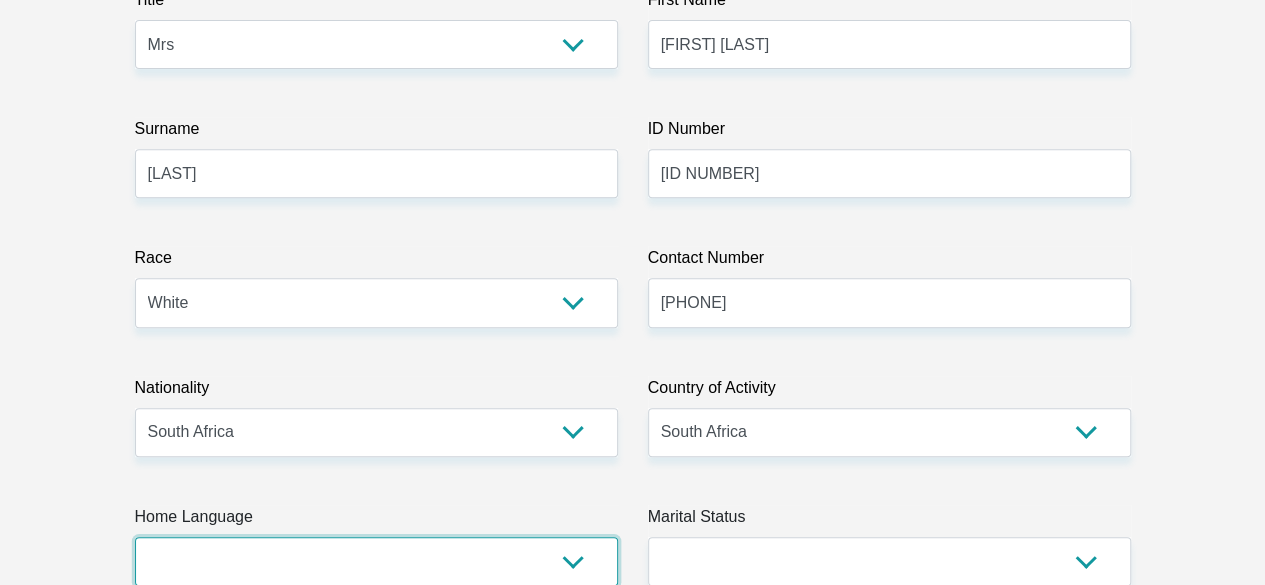 click on "Afrikaans
English
Sepedi
South Ndebele
Southern Sotho
Swati
Tsonga
Tswana
Venda
Xhosa
Zulu
Other" at bounding box center (376, 561) 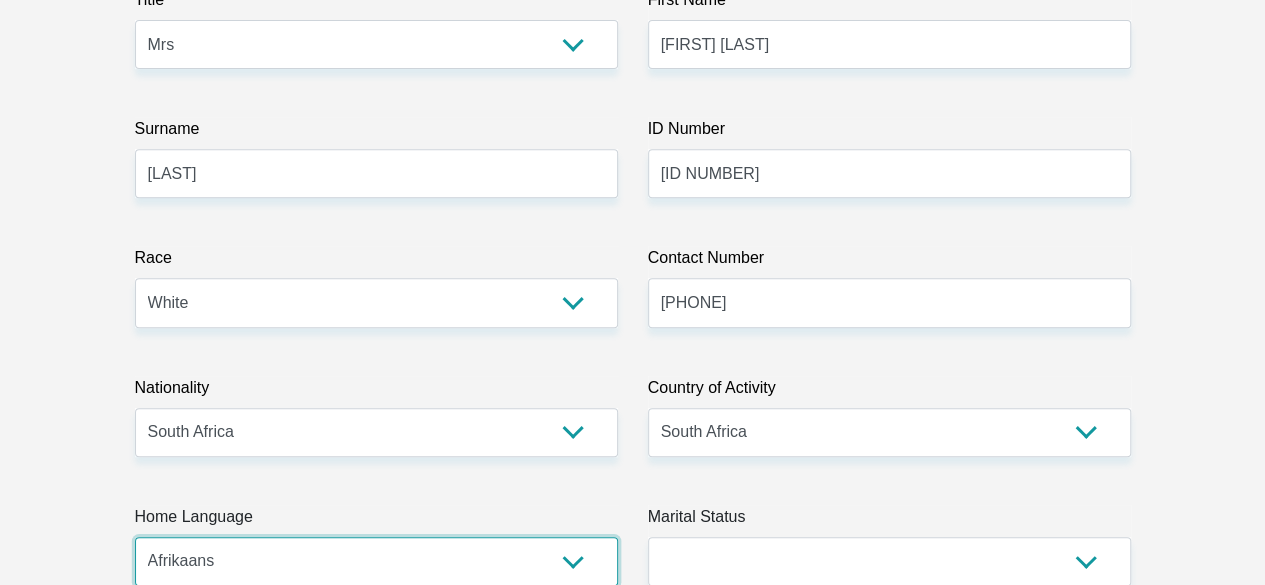 click on "Afrikaans
English
Sepedi
South Ndebele
Southern Sotho
Swati
Tsonga
Tswana
Venda
Xhosa
Zulu
Other" at bounding box center [376, 561] 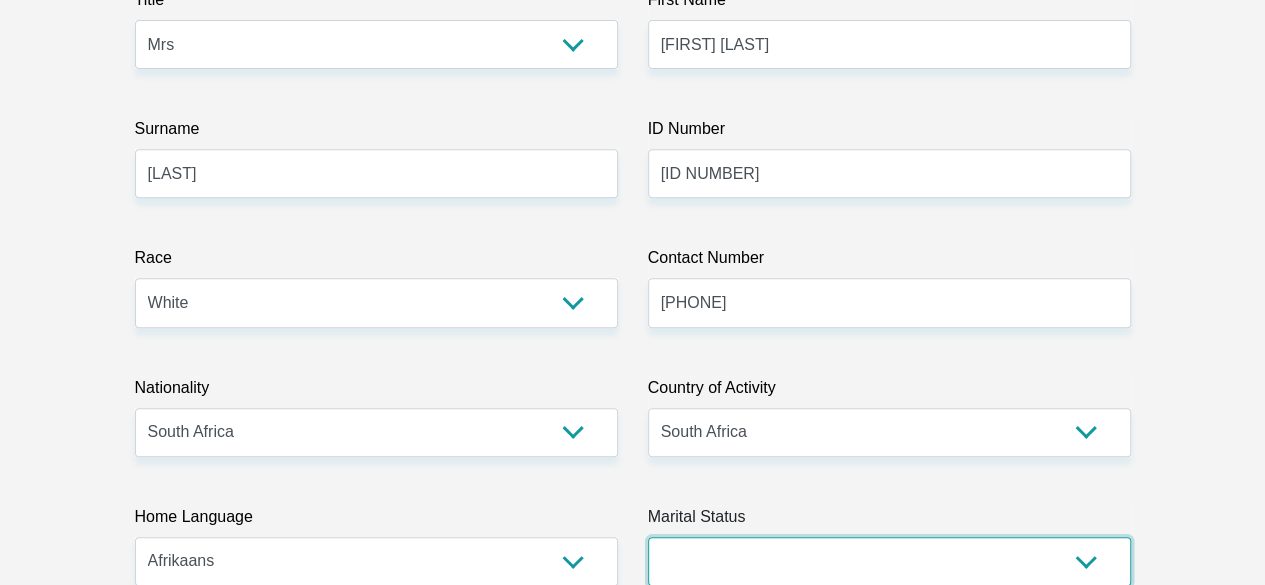 click on "Married ANC
Single
Divorced
Widowed
Married COP or Customary Law" at bounding box center (889, 561) 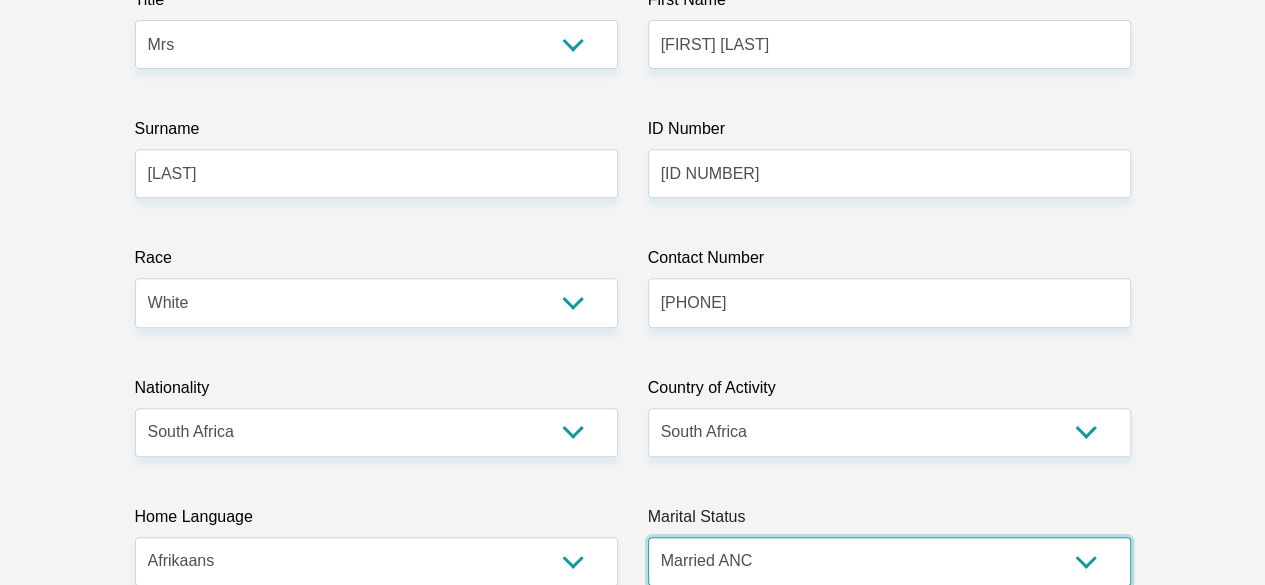 click on "Married ANC
Single
Divorced
Widowed
Married COP or Customary Law" at bounding box center (889, 561) 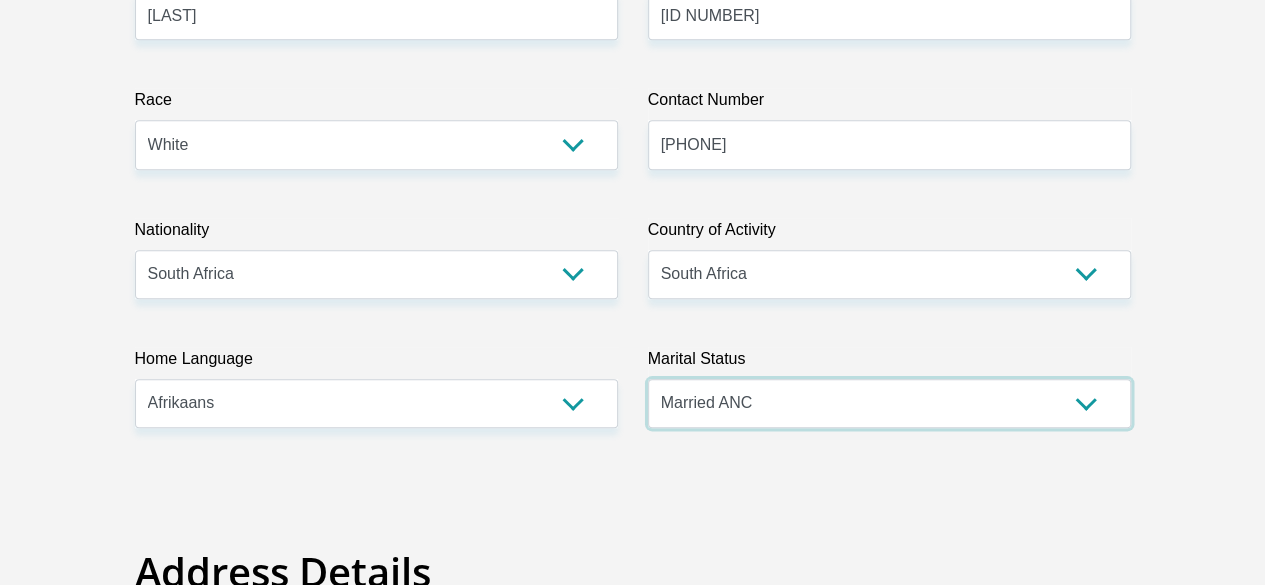 scroll, scrollTop: 800, scrollLeft: 0, axis: vertical 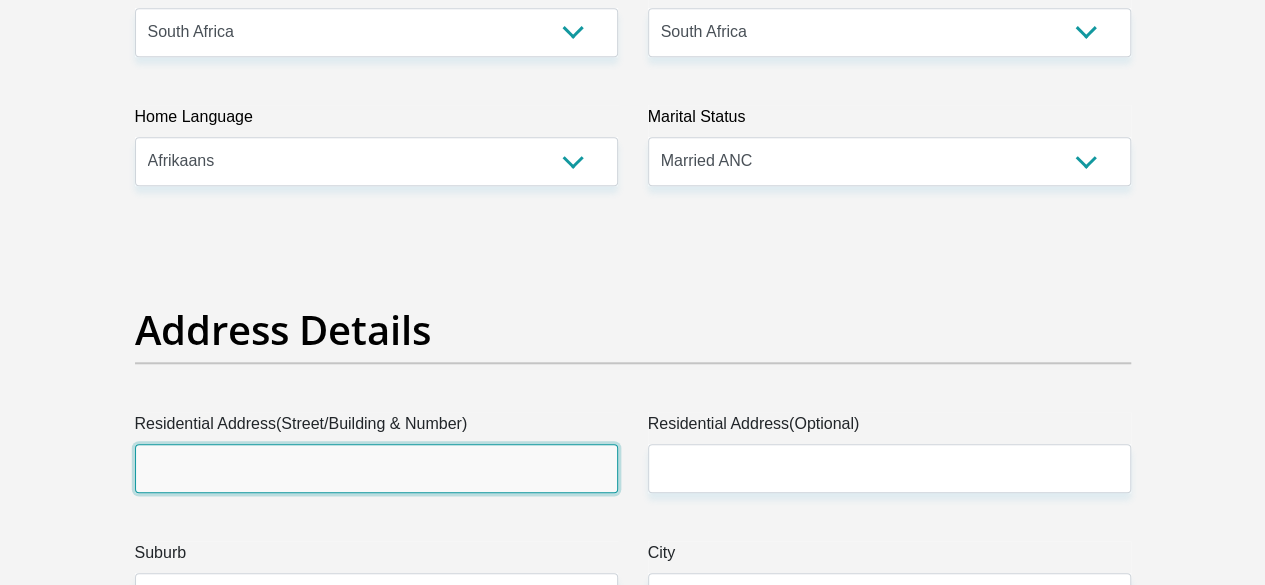 click on "Residential Address(Street/Building & Number)" at bounding box center (376, 468) 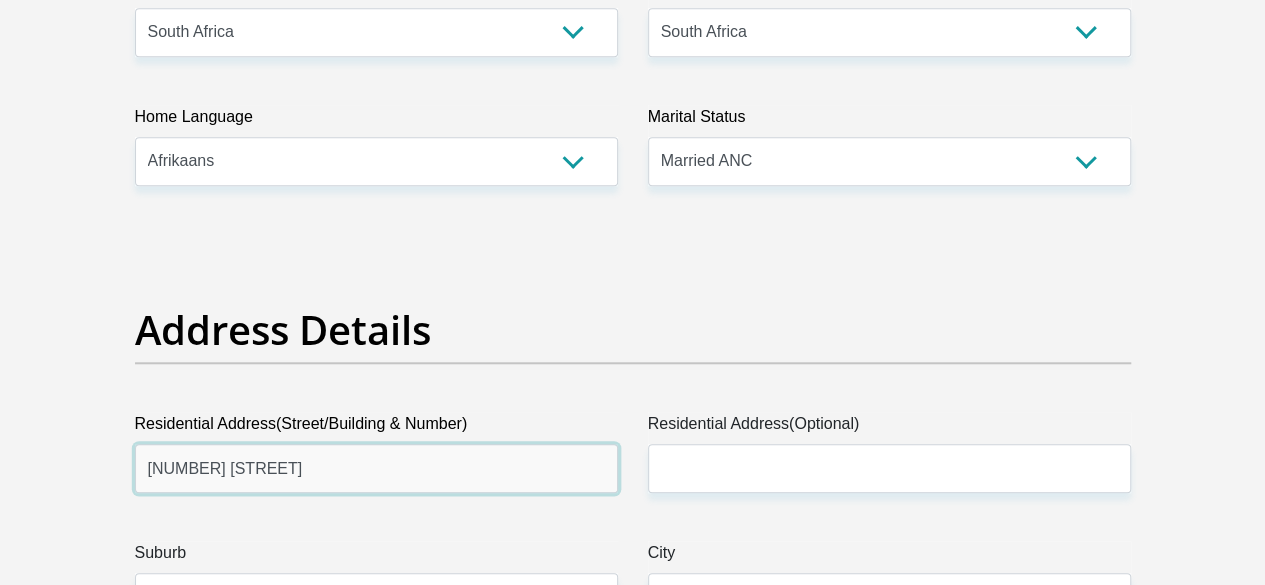 type on "[NUMBER] [STREET]" 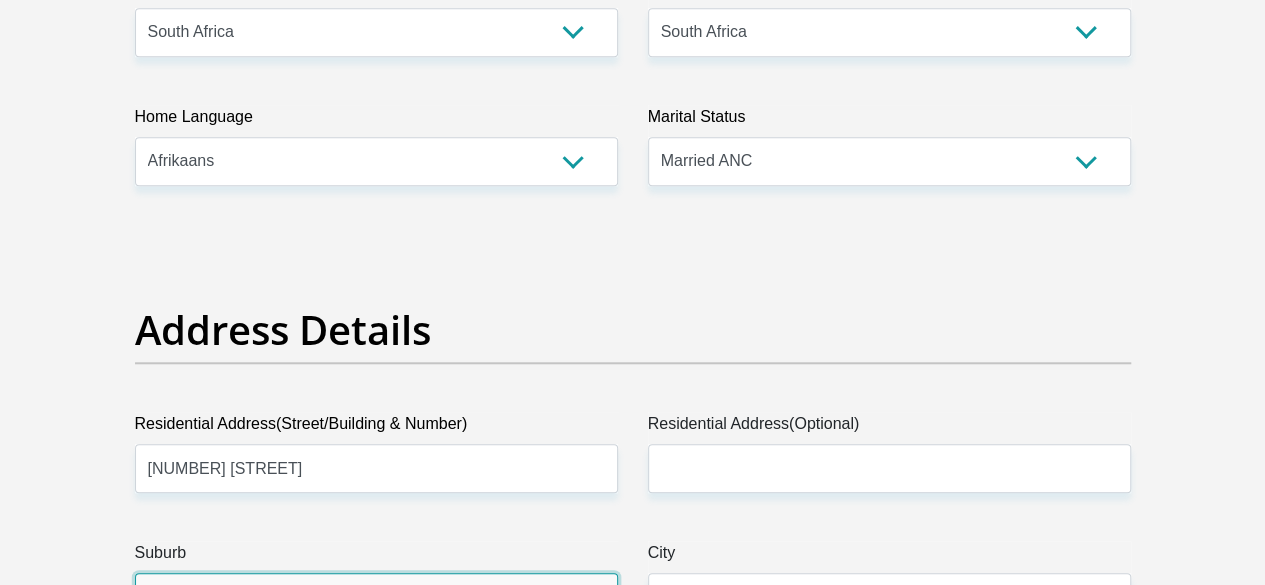 click on "Suburb" at bounding box center [376, 597] 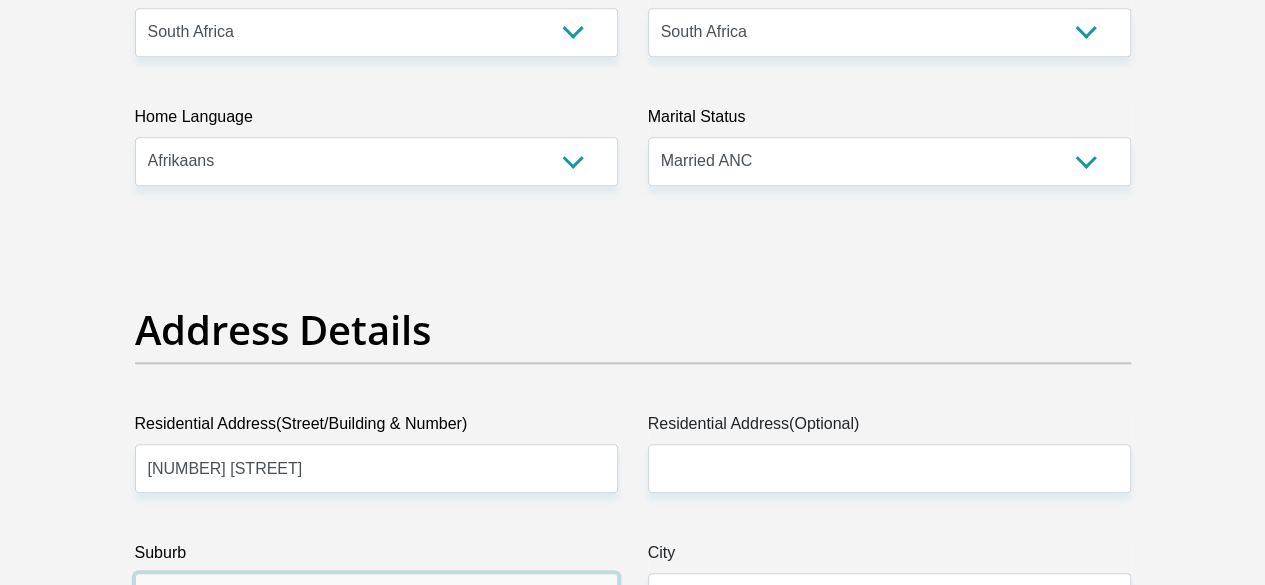 click on "bay" at bounding box center (376, 597) 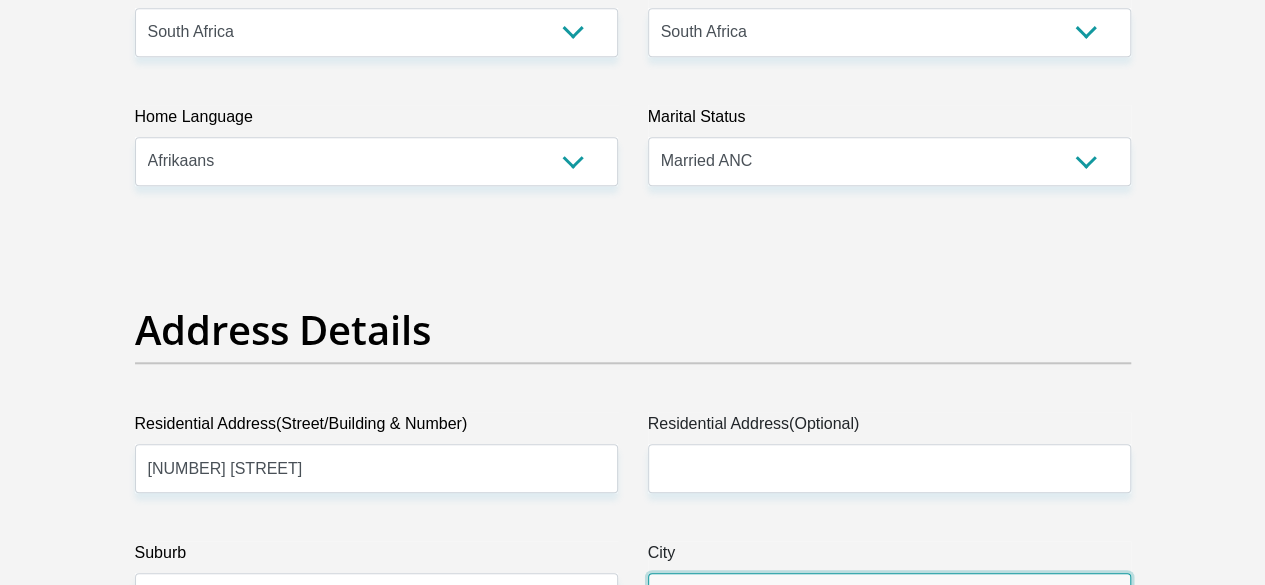click on "City" at bounding box center (889, 597) 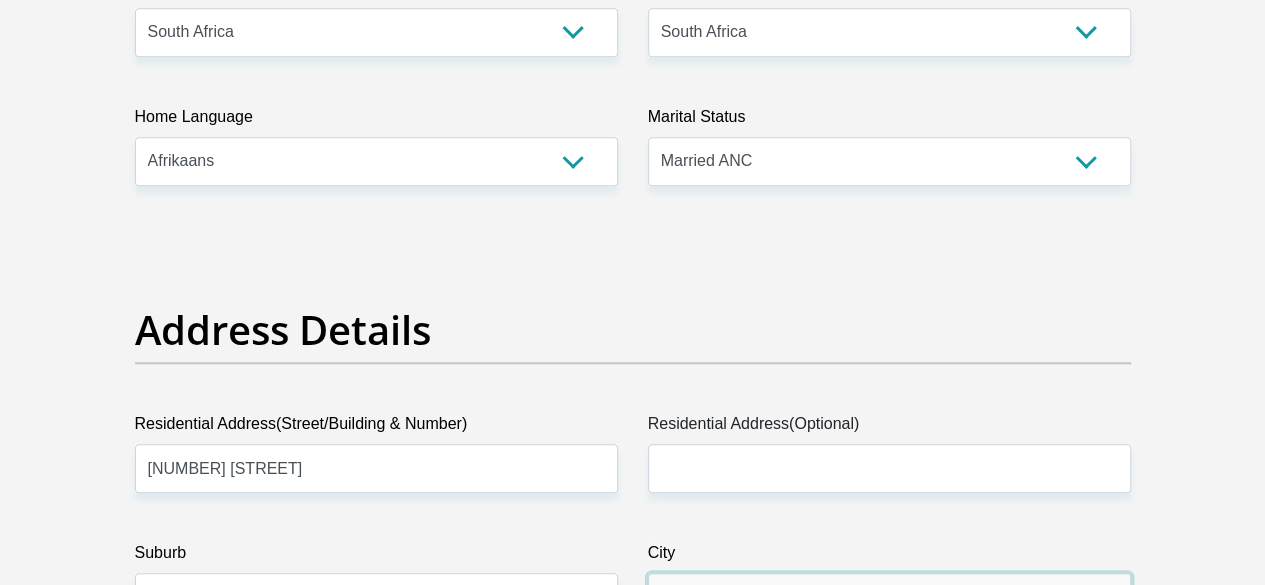 type on "Bloemfontein" 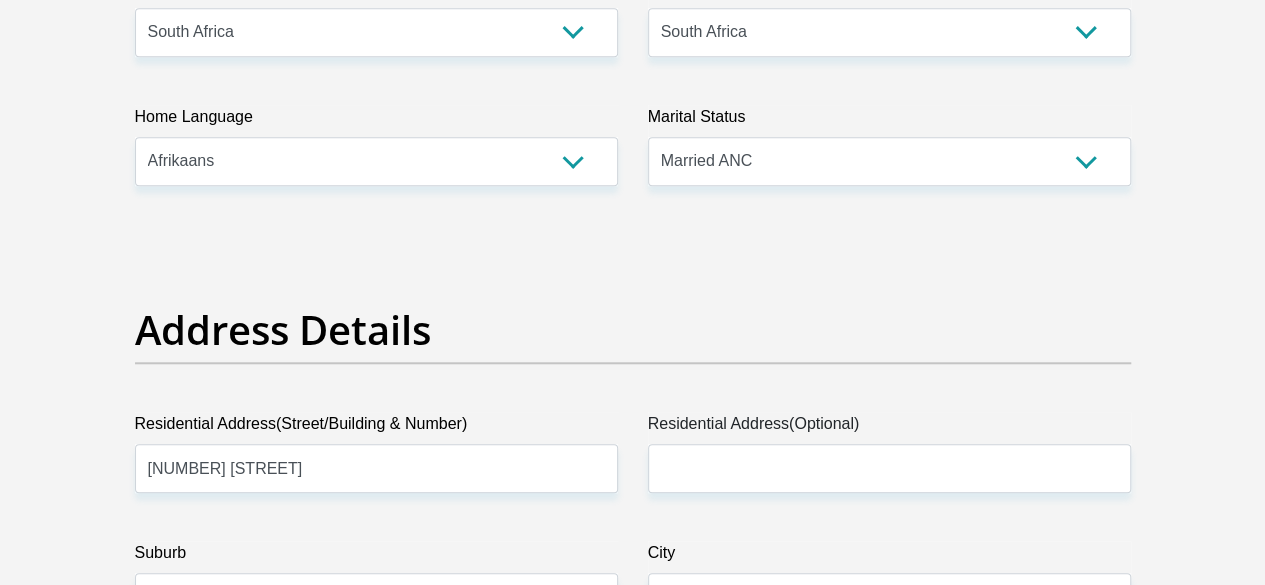 scroll, scrollTop: 1158, scrollLeft: 0, axis: vertical 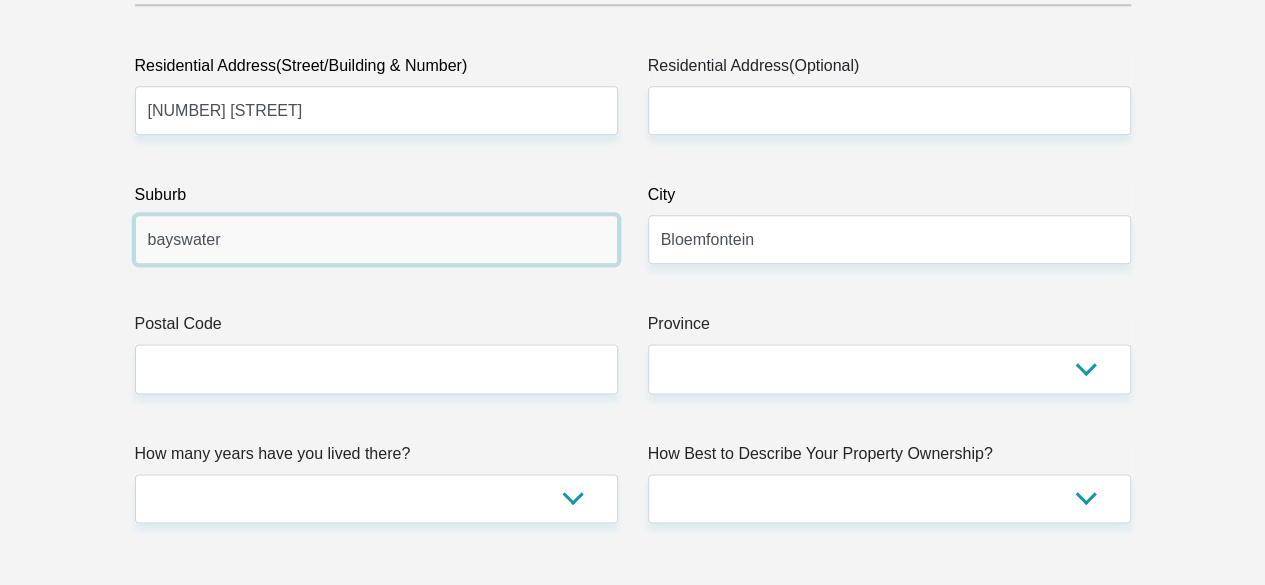 drag, startPoint x: 154, startPoint y: 165, endPoint x: 154, endPoint y: 183, distance: 18 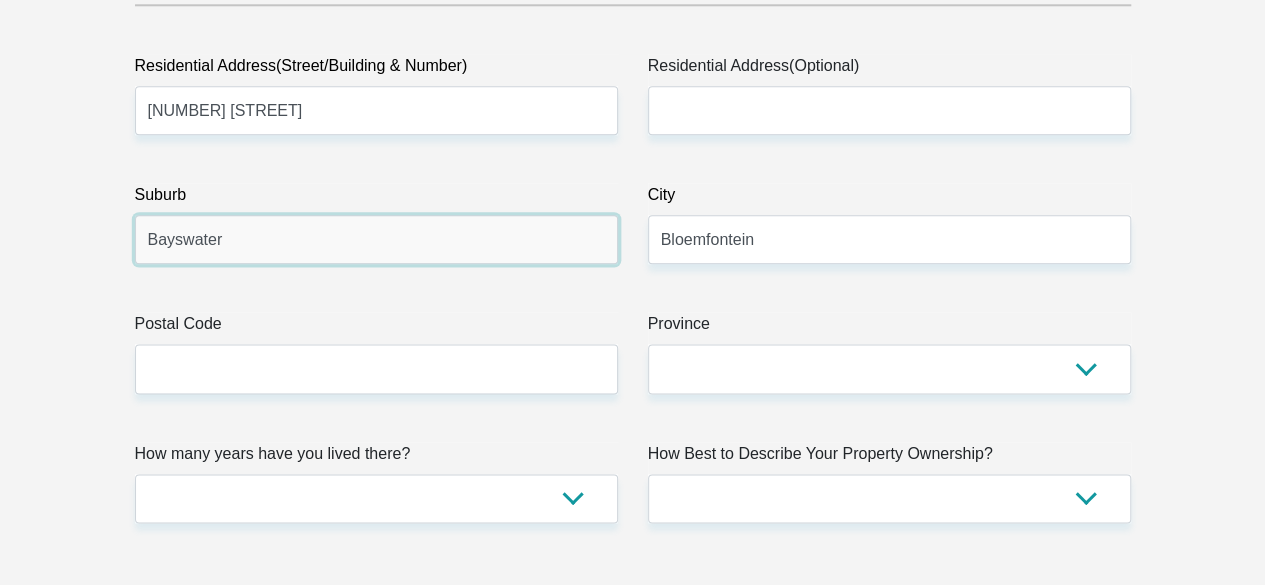 type on "Bayswater" 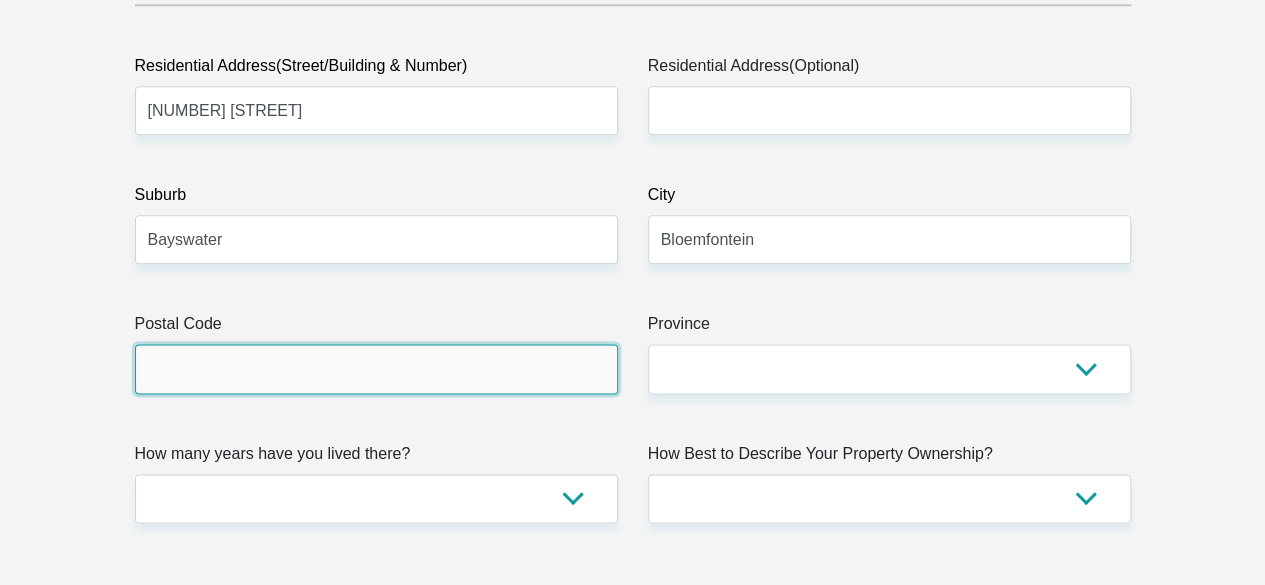 click on "Postal Code" at bounding box center (376, 368) 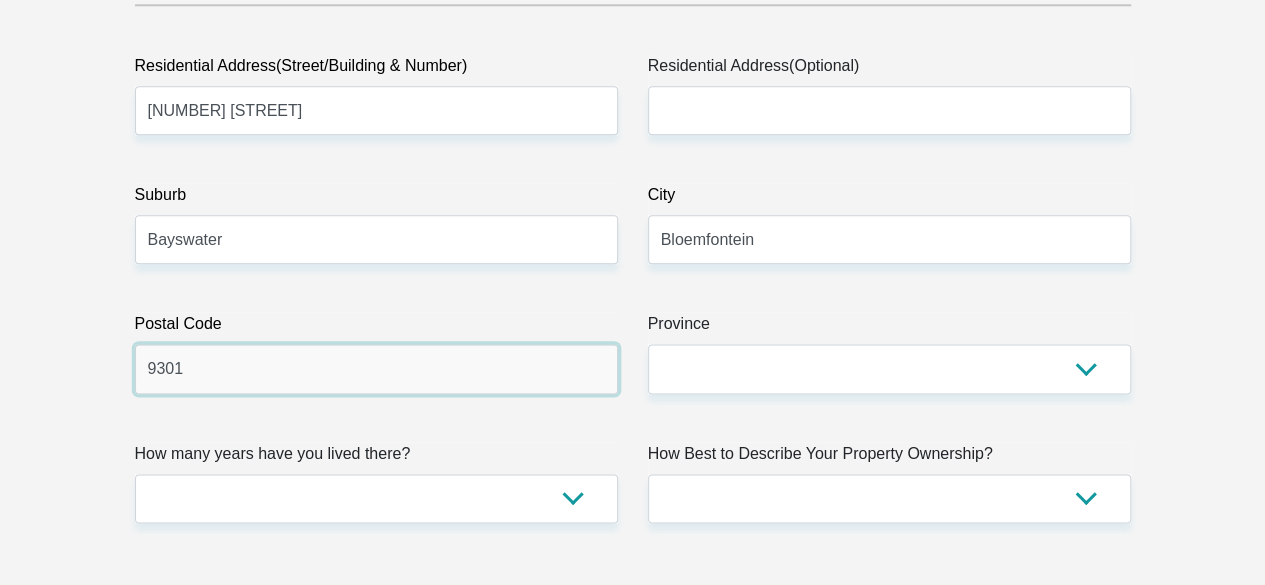 type on "9301" 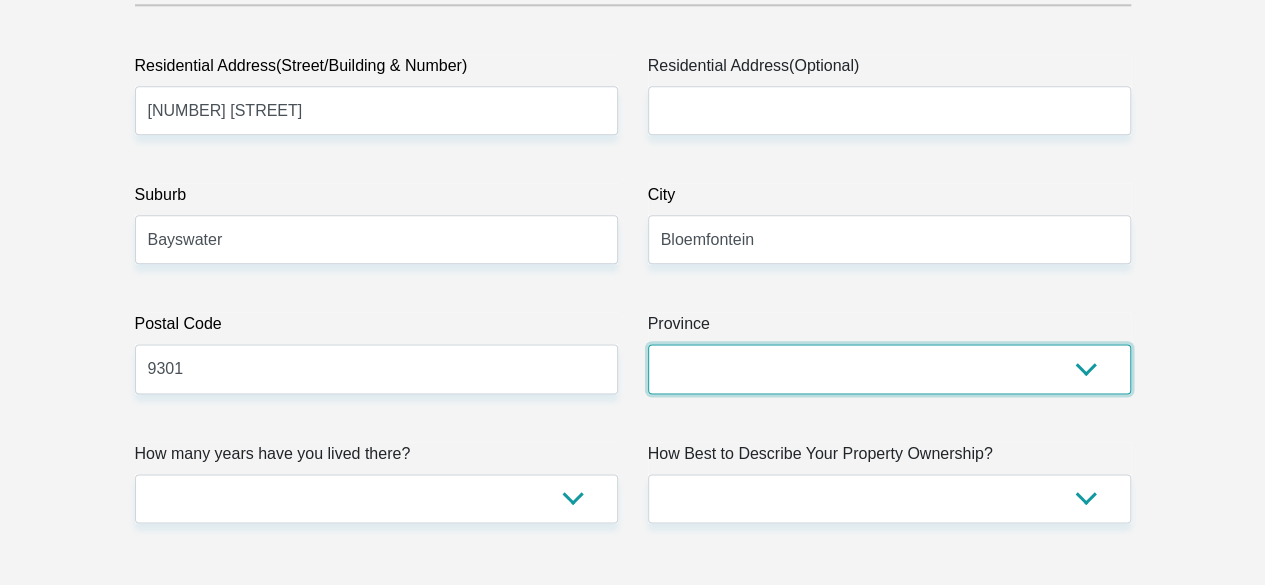 click on "Eastern Cape
Free State
Gauteng
KwaZulu-Natal
Limpopo
Mpumalanga
Northern Cape
North West
Western Cape" at bounding box center [889, 368] 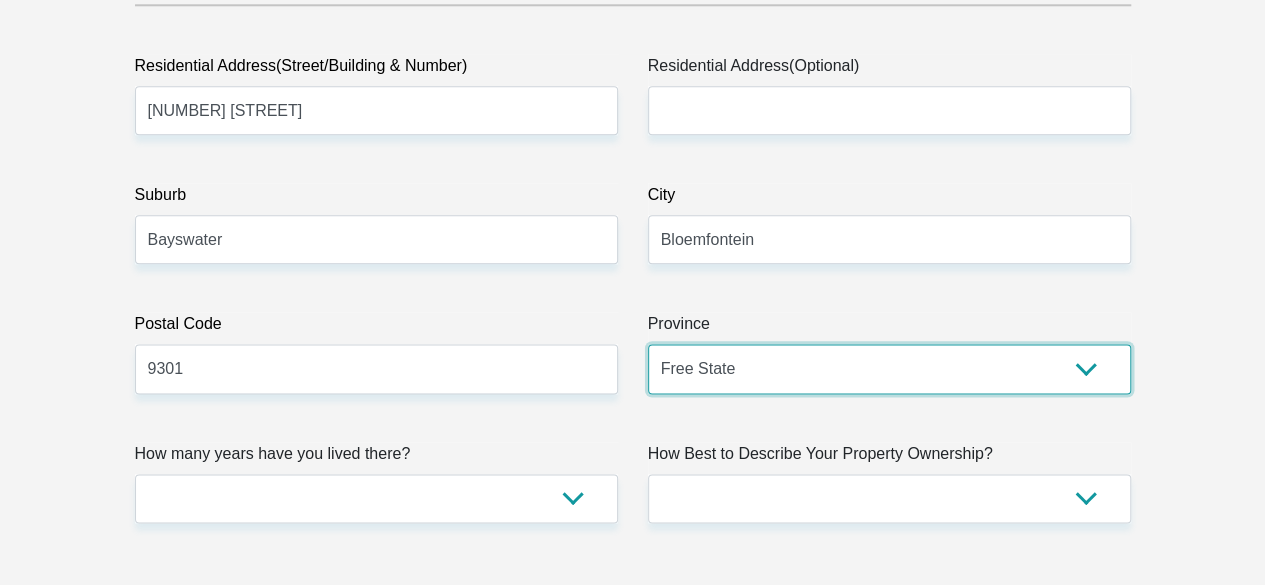 click on "Eastern Cape
Free State
Gauteng
KwaZulu-Natal
Limpopo
Mpumalanga
Northern Cape
North West
Western Cape" at bounding box center (889, 368) 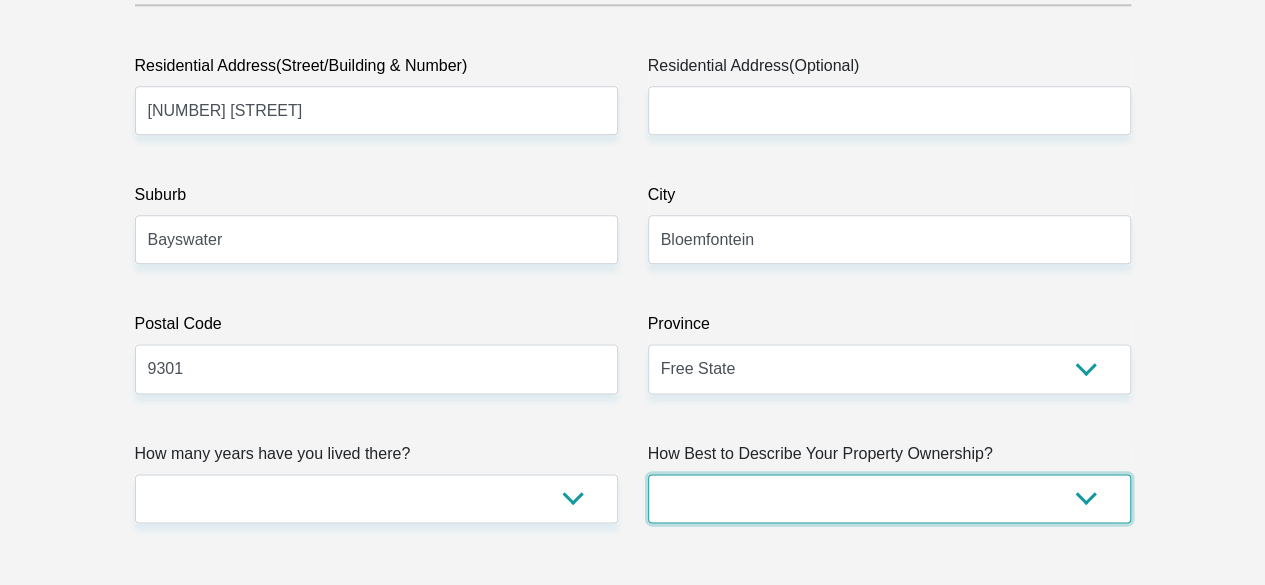 click on "Owned
Rented
Family Owned
Company Dwelling" at bounding box center (889, 498) 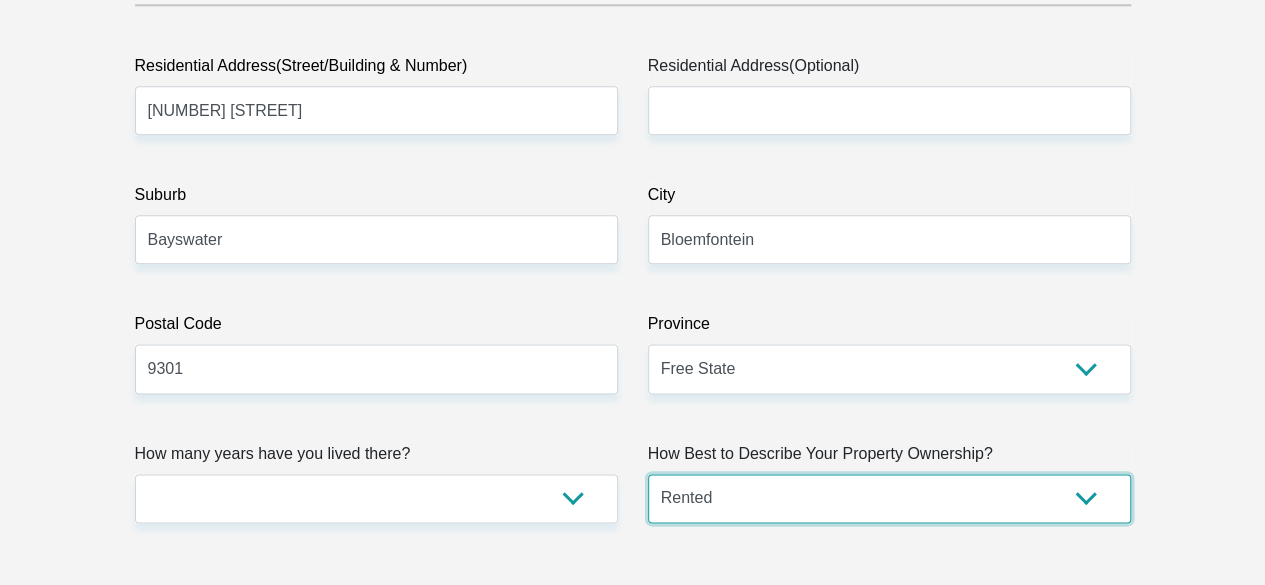 click on "Owned
Rented
Family Owned
Company Dwelling" at bounding box center [889, 498] 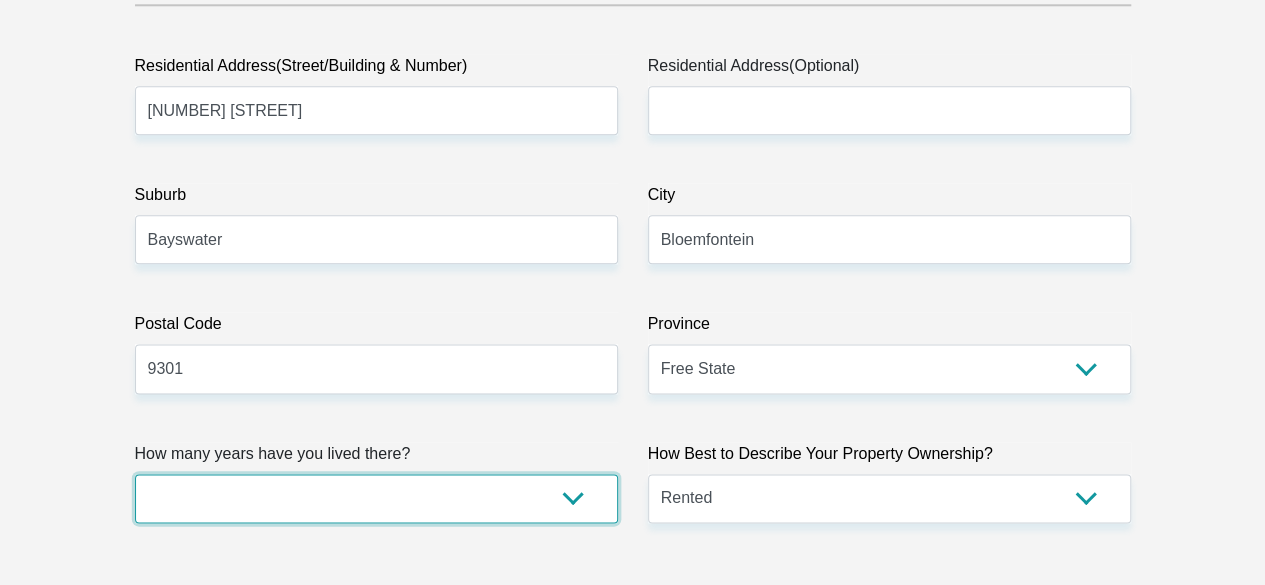 click on "less than 1 year
1-3 years
3-5 years
5+ years" at bounding box center [376, 498] 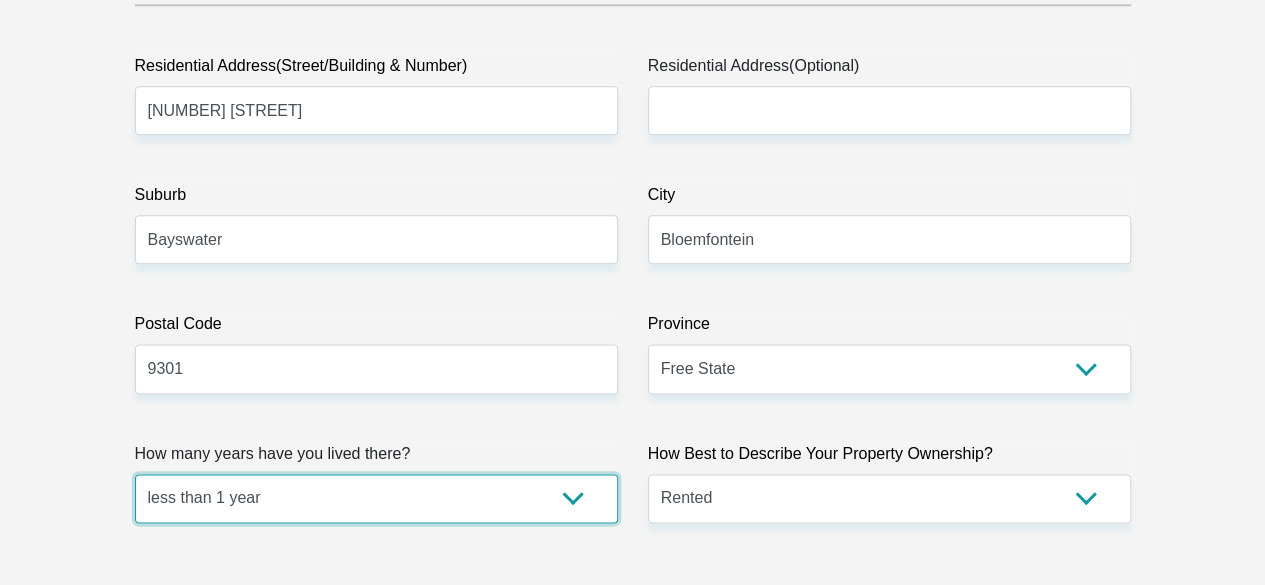 click on "less than 1 year
1-3 years
3-5 years
5+ years" at bounding box center [376, 498] 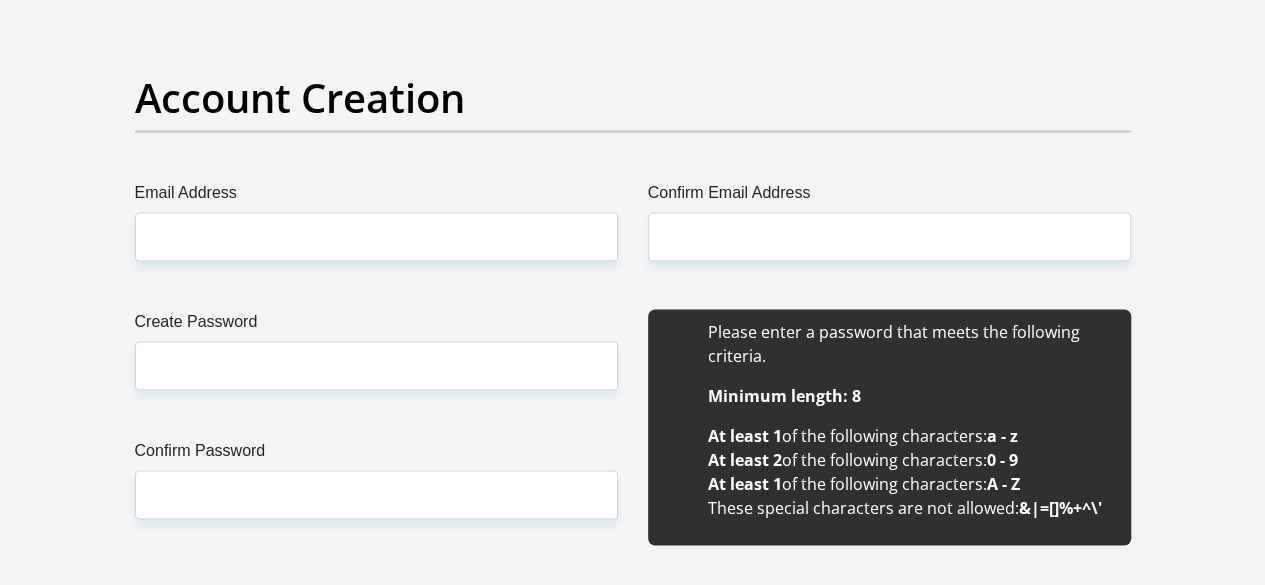 scroll, scrollTop: 1758, scrollLeft: 0, axis: vertical 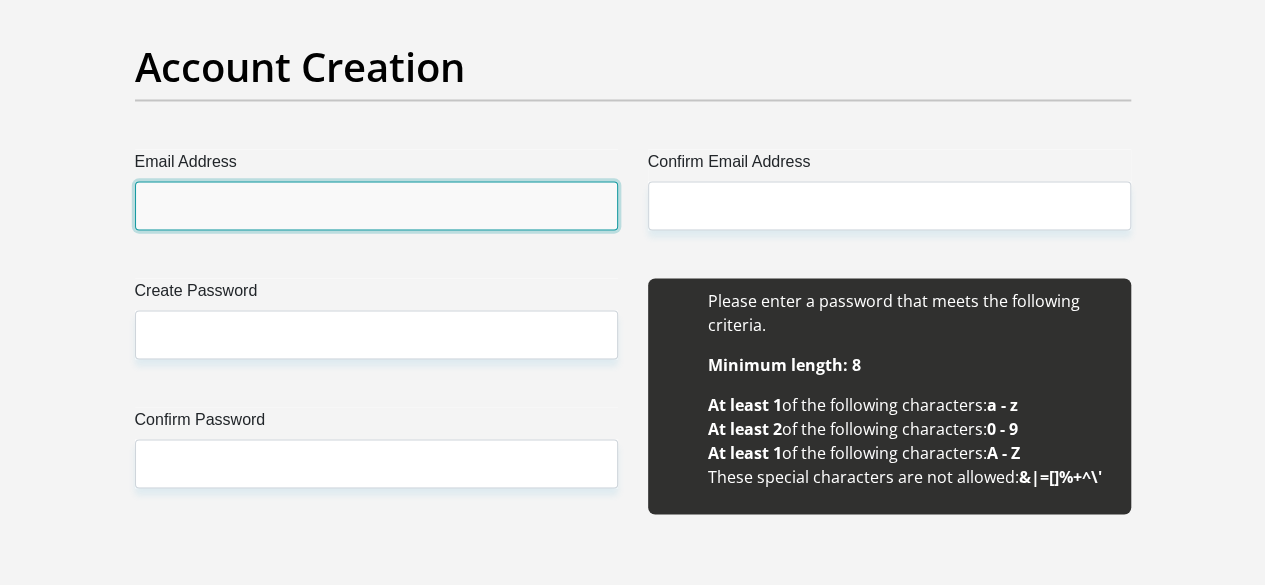 click on "Email Address" at bounding box center [376, 205] 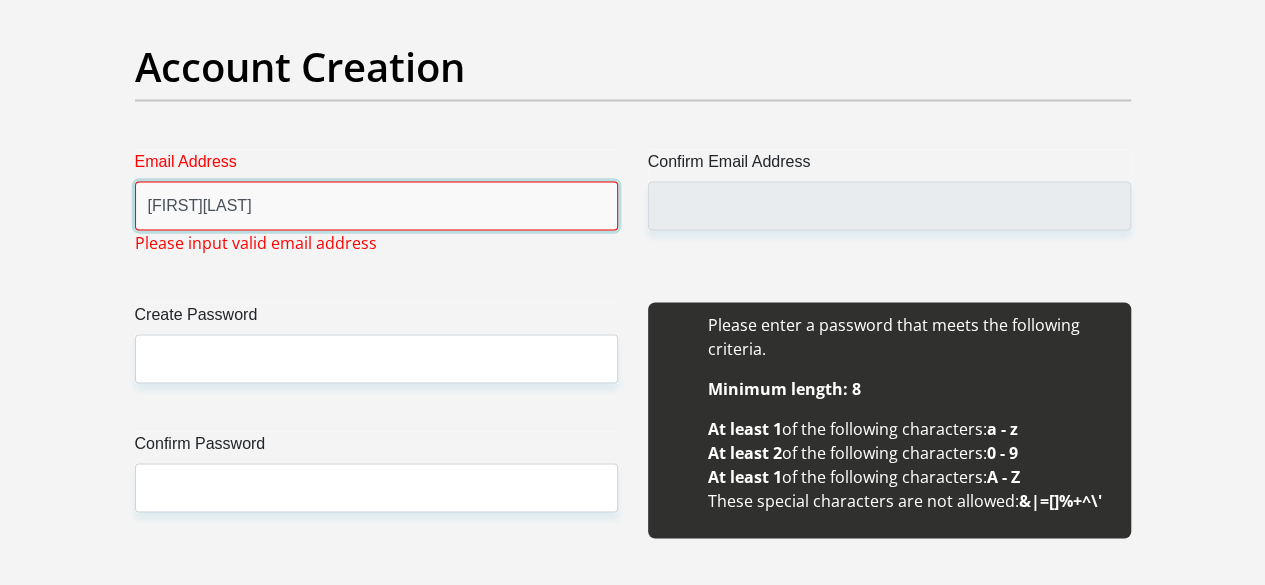 type on "[FIRST][LAST]@[DOMAIN]" 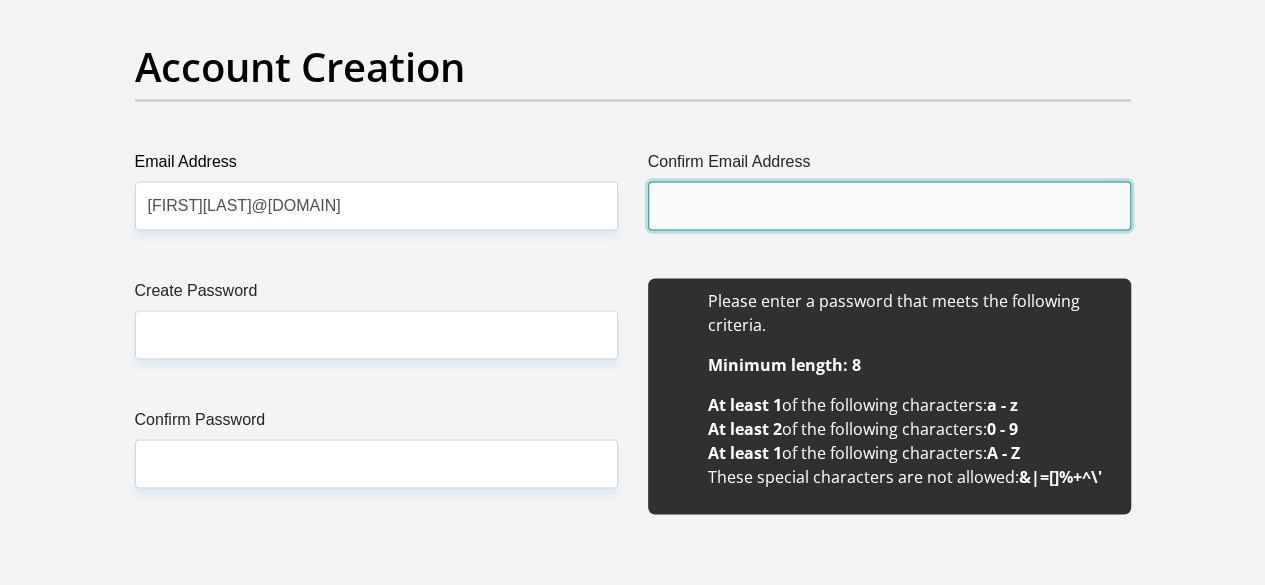 click on "Confirm Email Address" at bounding box center [889, 205] 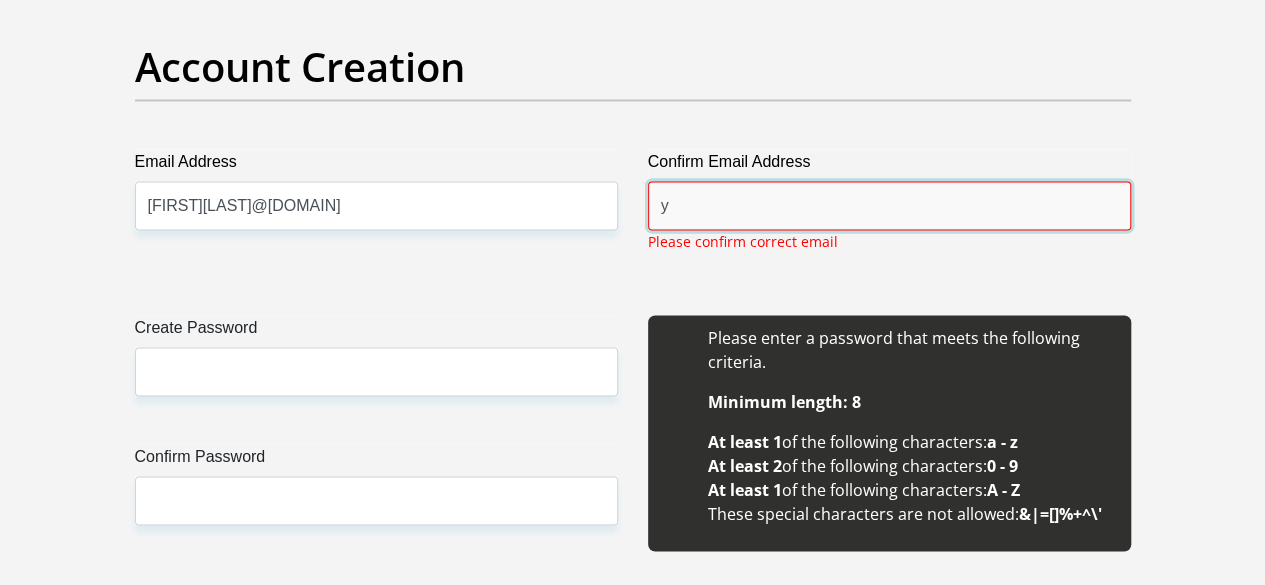 type on "[FIRST][LAST]@[DOMAIN]" 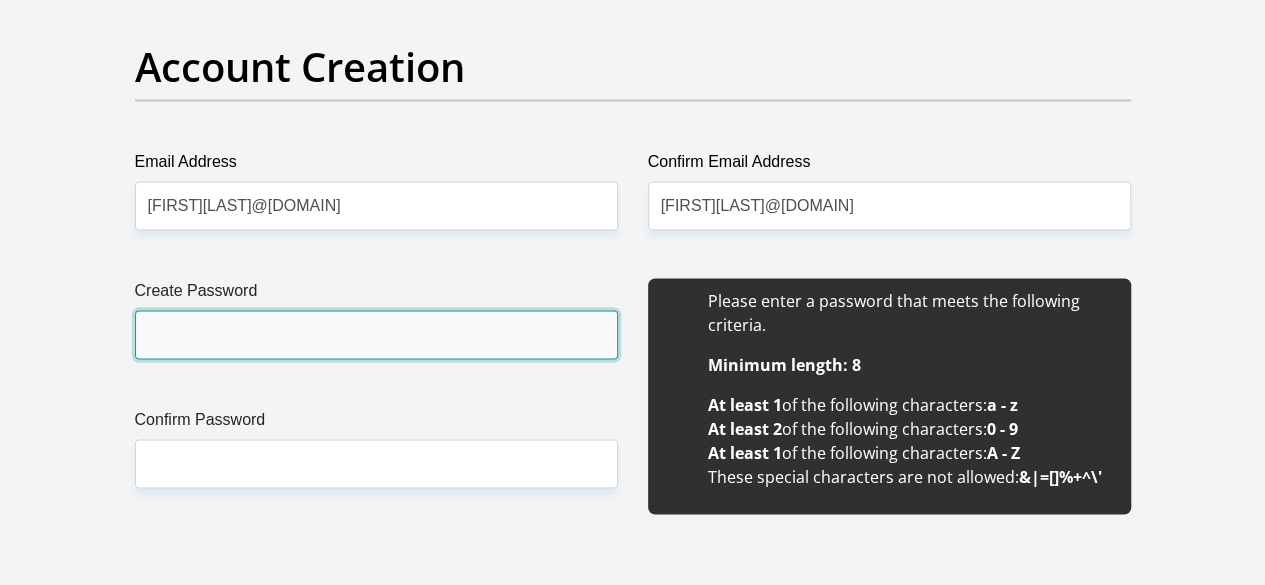 click on "Create Password" at bounding box center [376, 334] 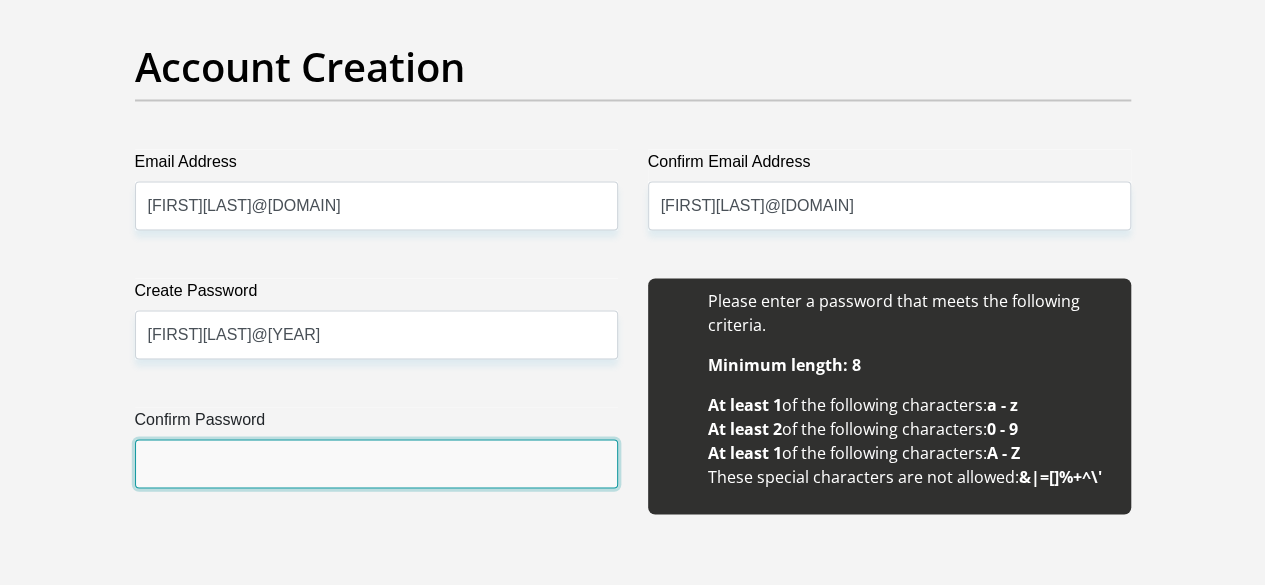 click on "Confirm Password" at bounding box center (376, 463) 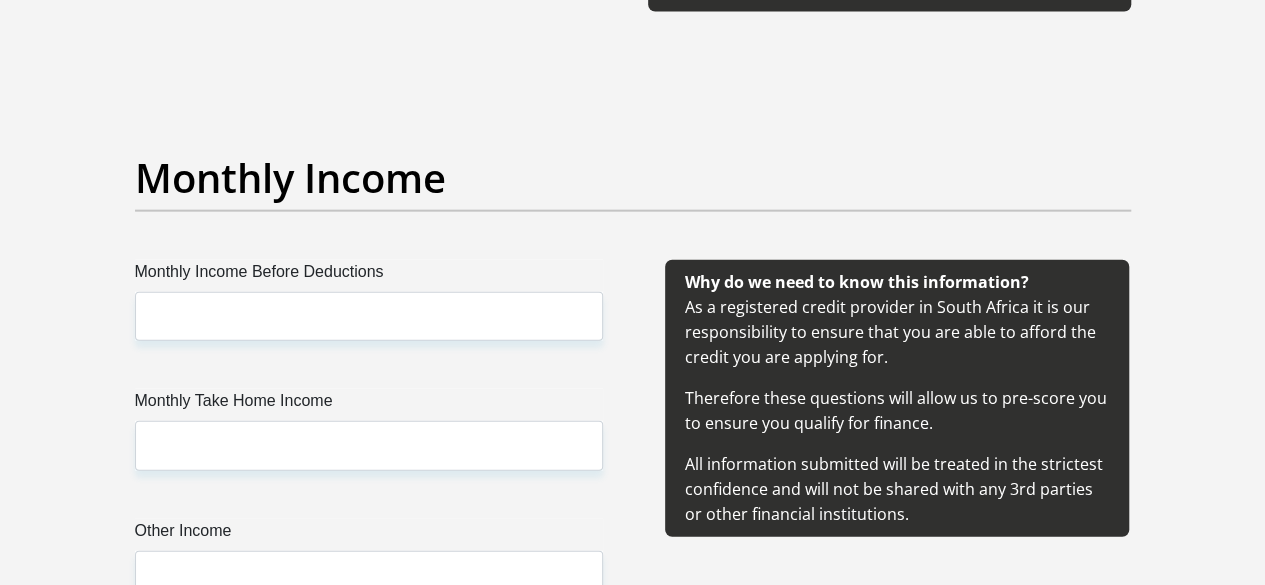scroll, scrollTop: 2358, scrollLeft: 0, axis: vertical 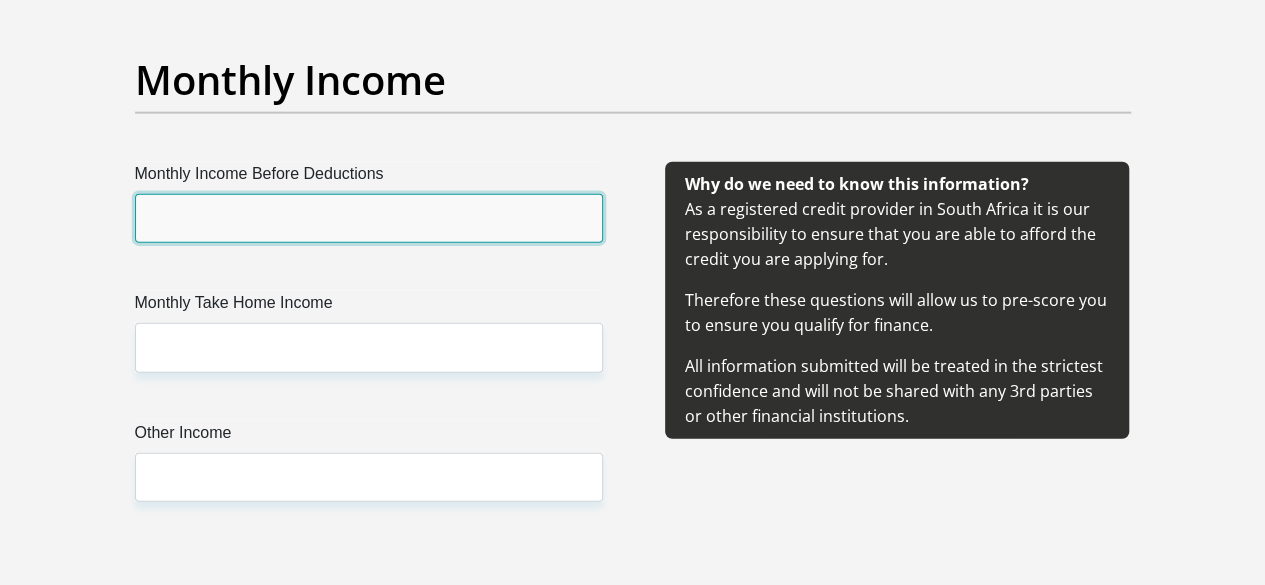 click on "Monthly Income Before Deductions" at bounding box center (369, 218) 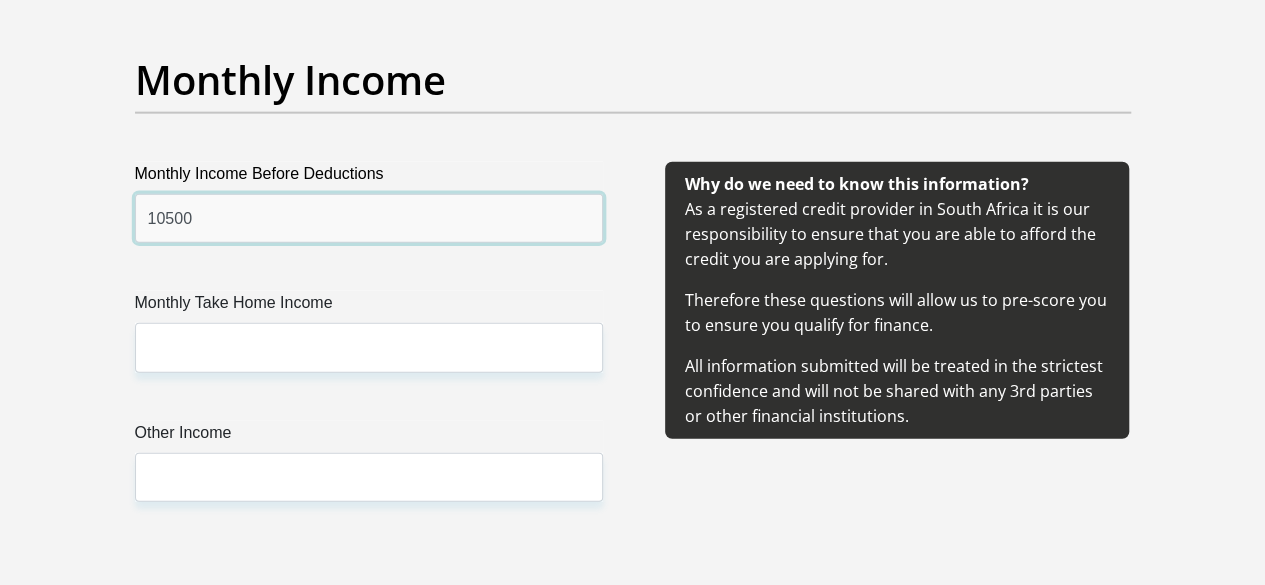 type on "10500" 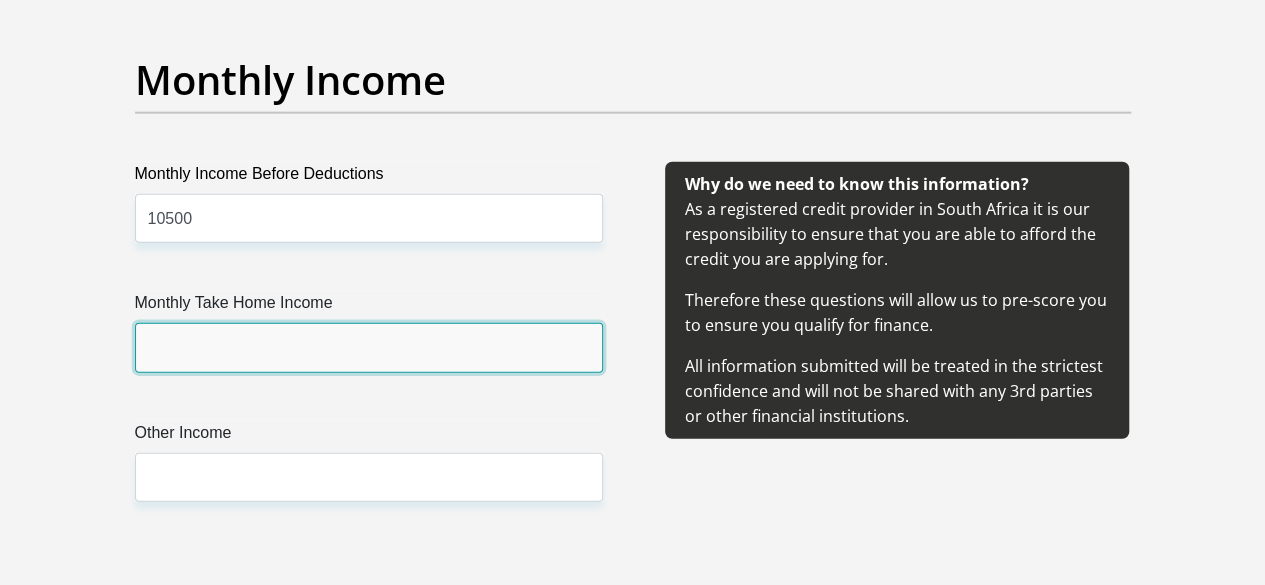click on "Monthly Take Home Income" at bounding box center (369, 347) 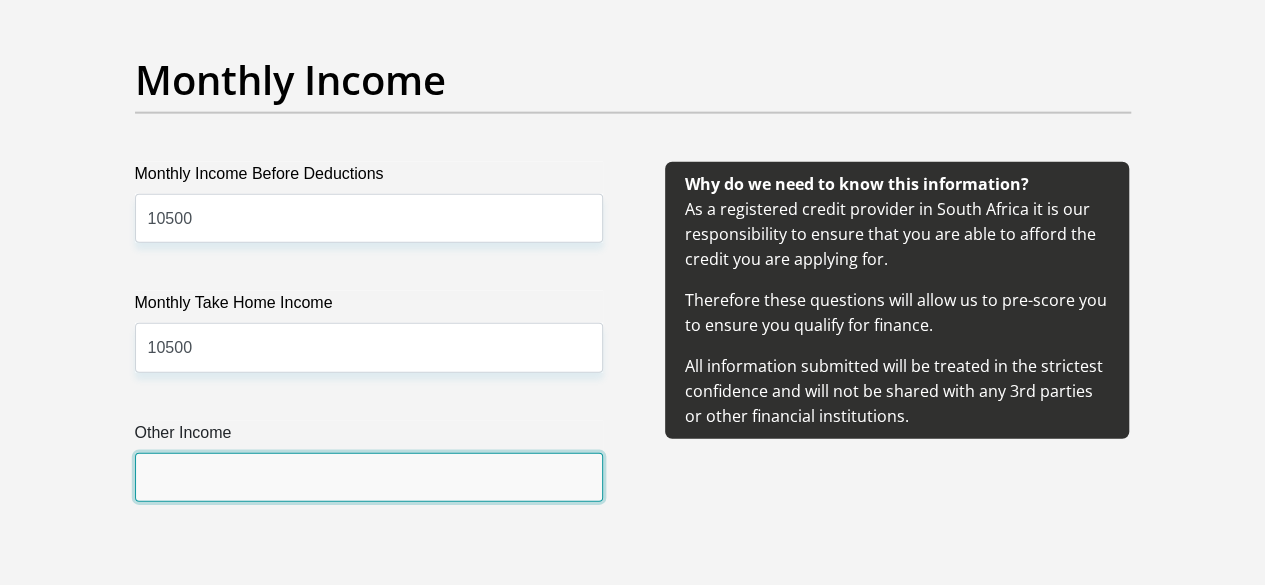 click on "Other Income" at bounding box center [369, 477] 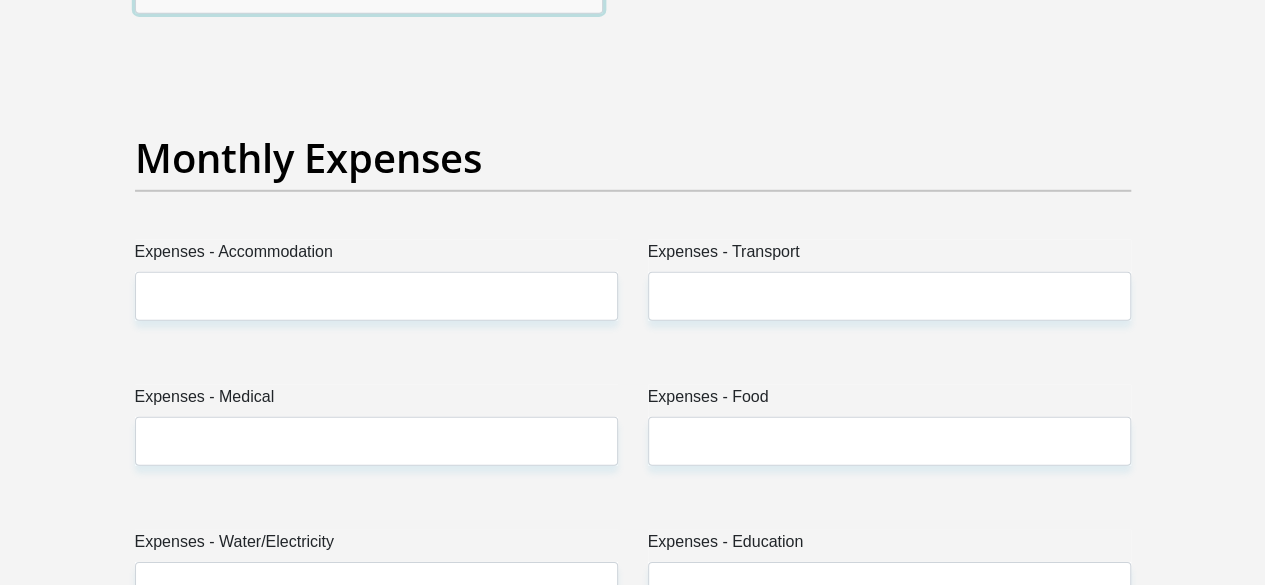 scroll, scrollTop: 2858, scrollLeft: 0, axis: vertical 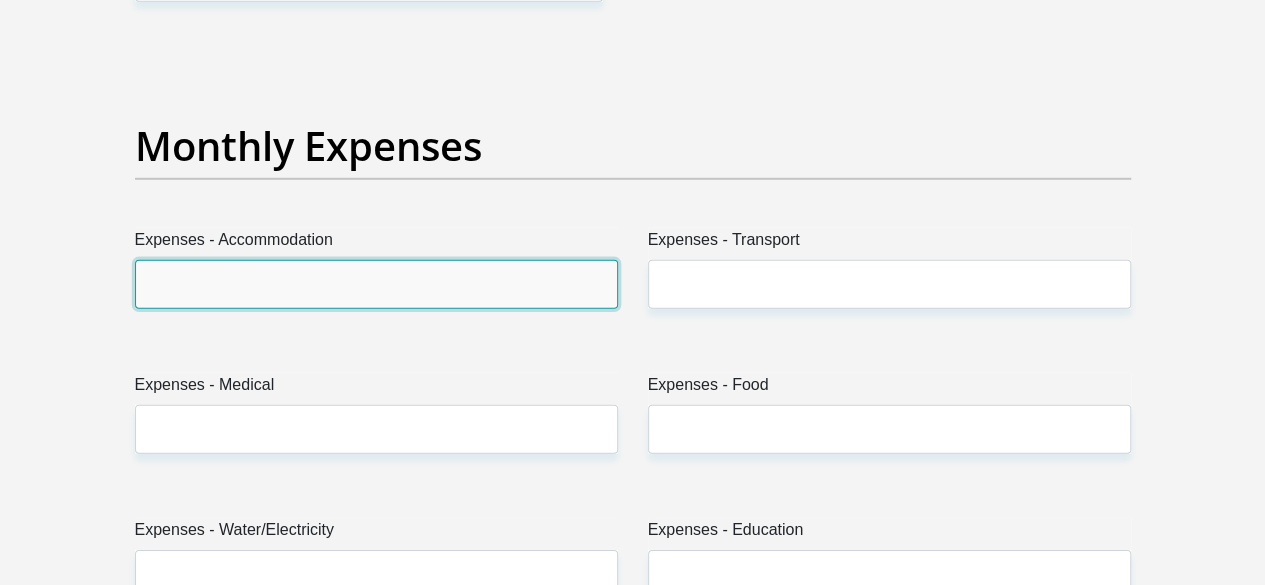 click on "Expenses - Accommodation" at bounding box center (376, 284) 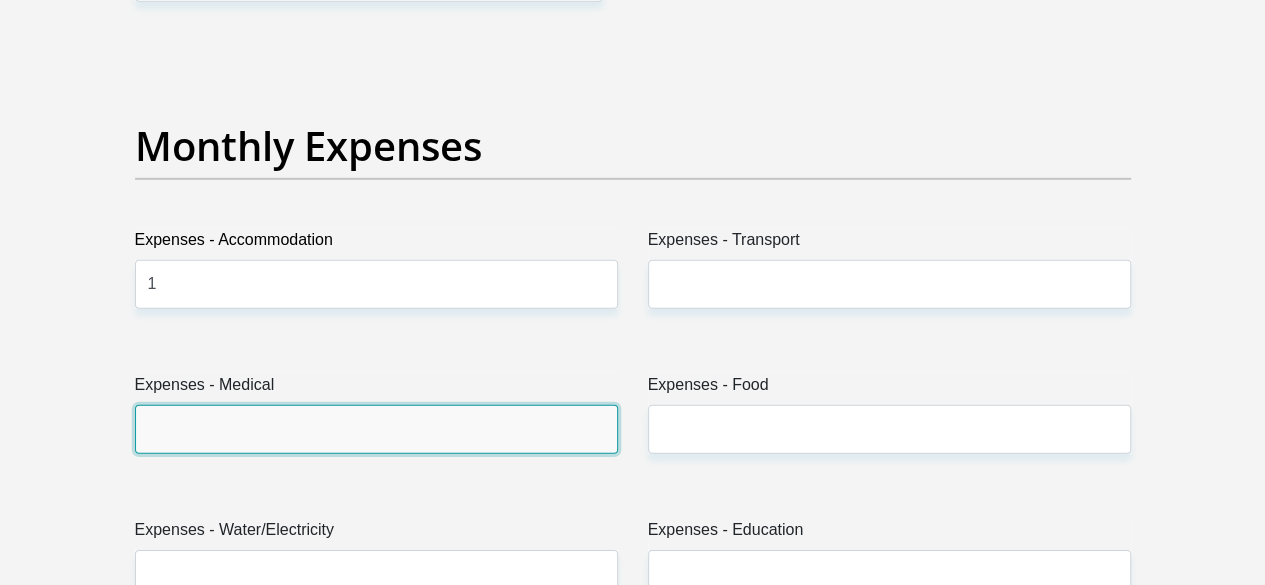 click on "Expenses - Medical" at bounding box center (376, 429) 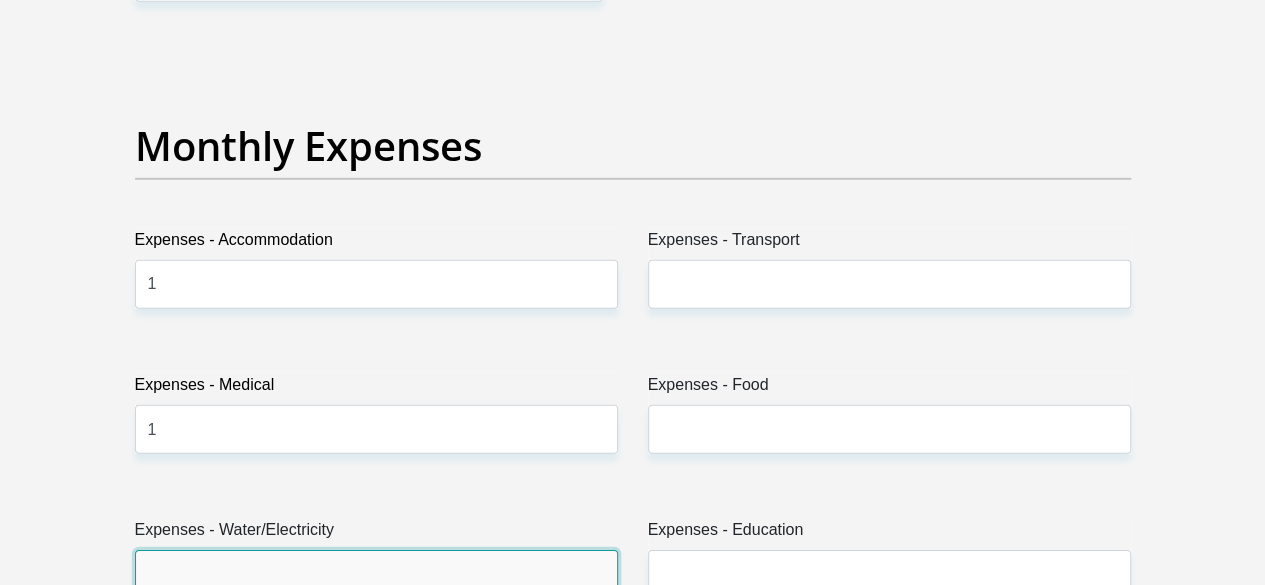 click on "Expenses - Water/Electricity" at bounding box center [376, 574] 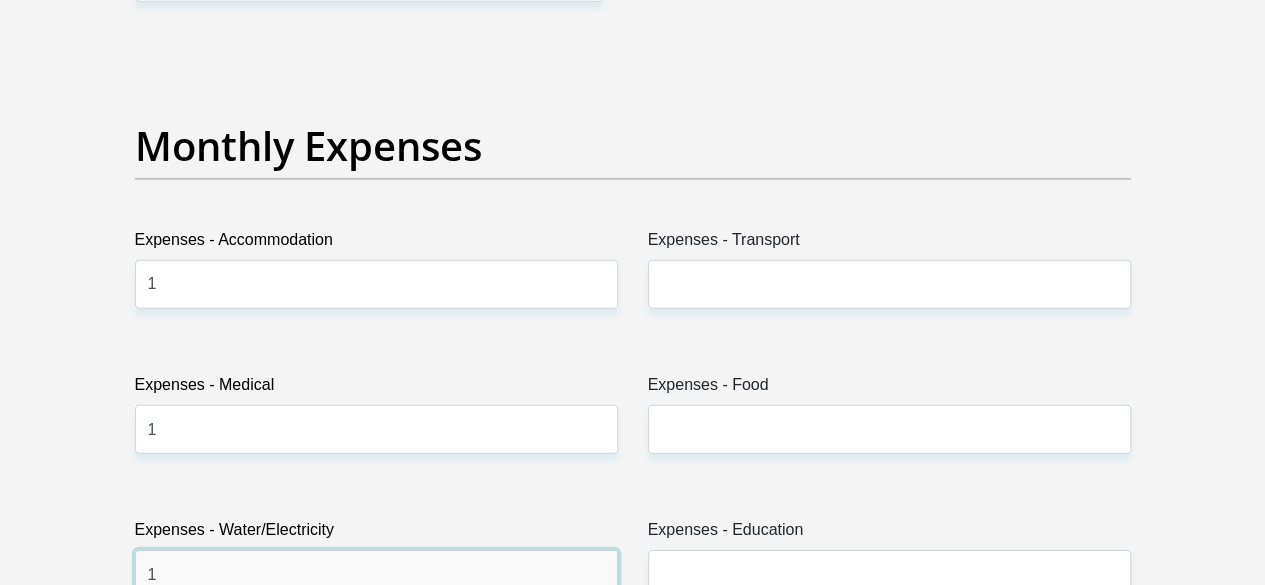 type on "1" 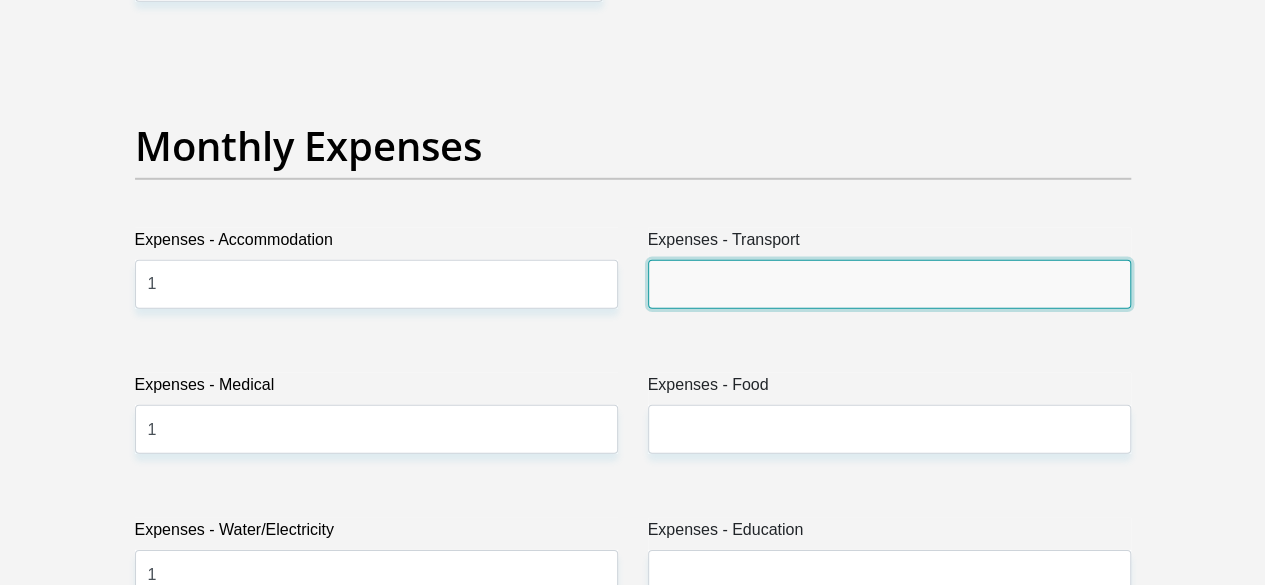 click on "Expenses - Transport" at bounding box center (889, 284) 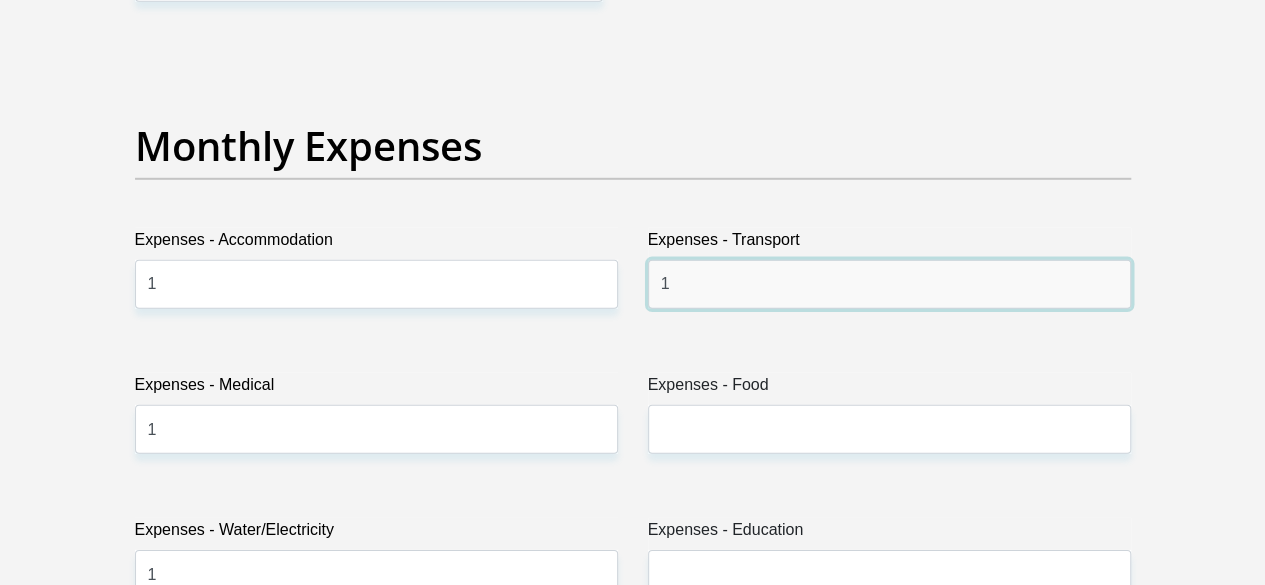 type on "1" 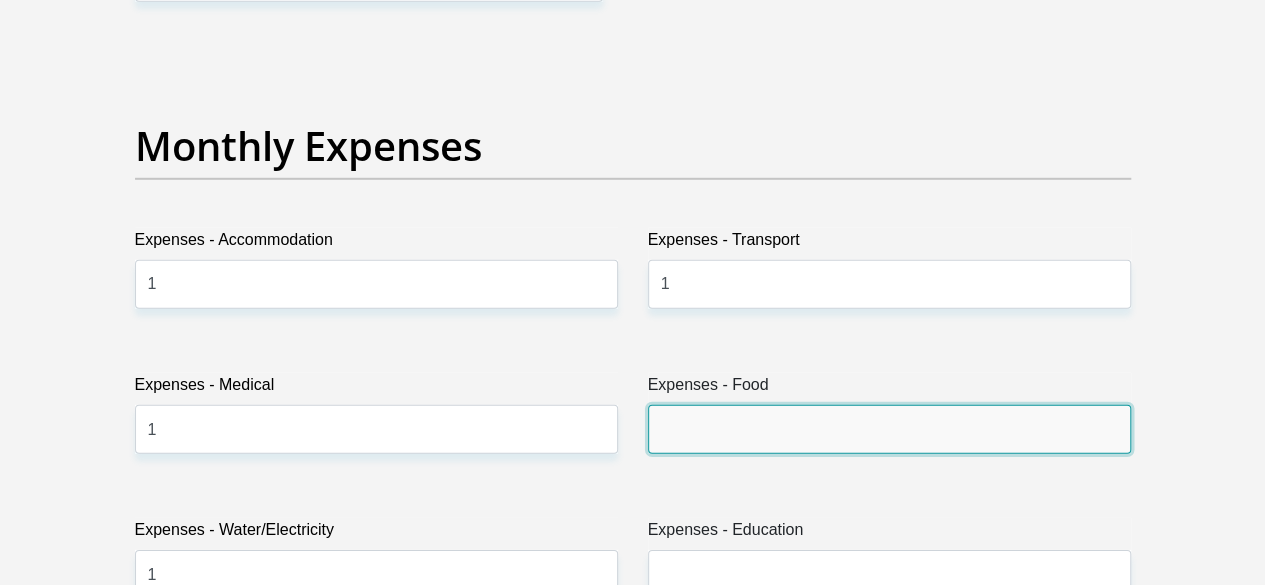 click on "Expenses - Food" at bounding box center [889, 429] 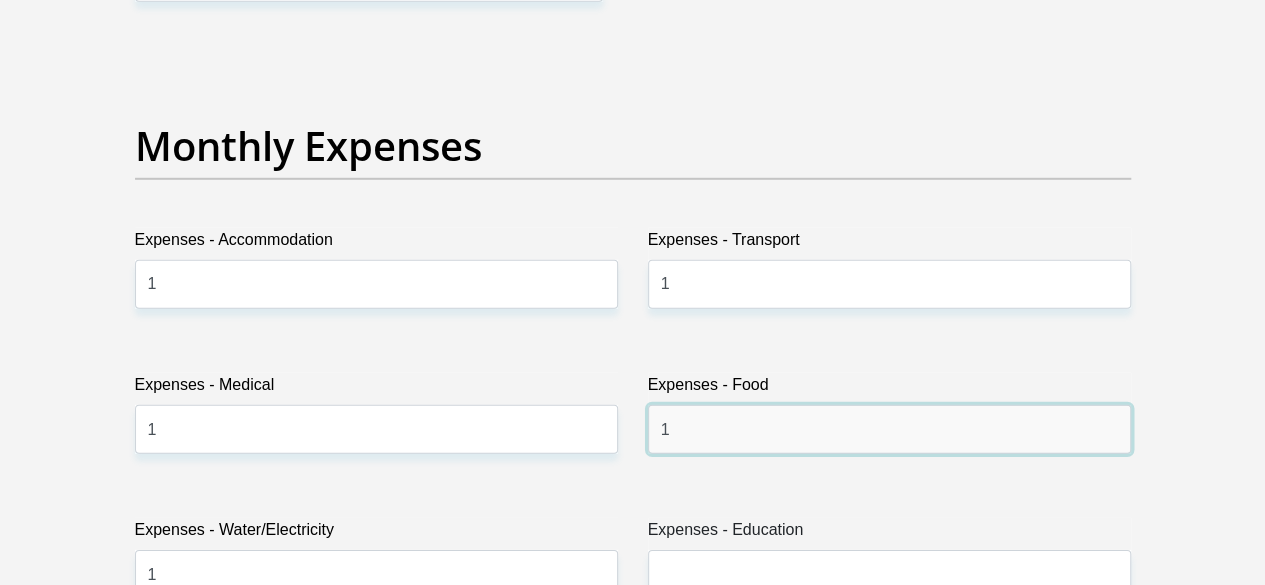 type on "1" 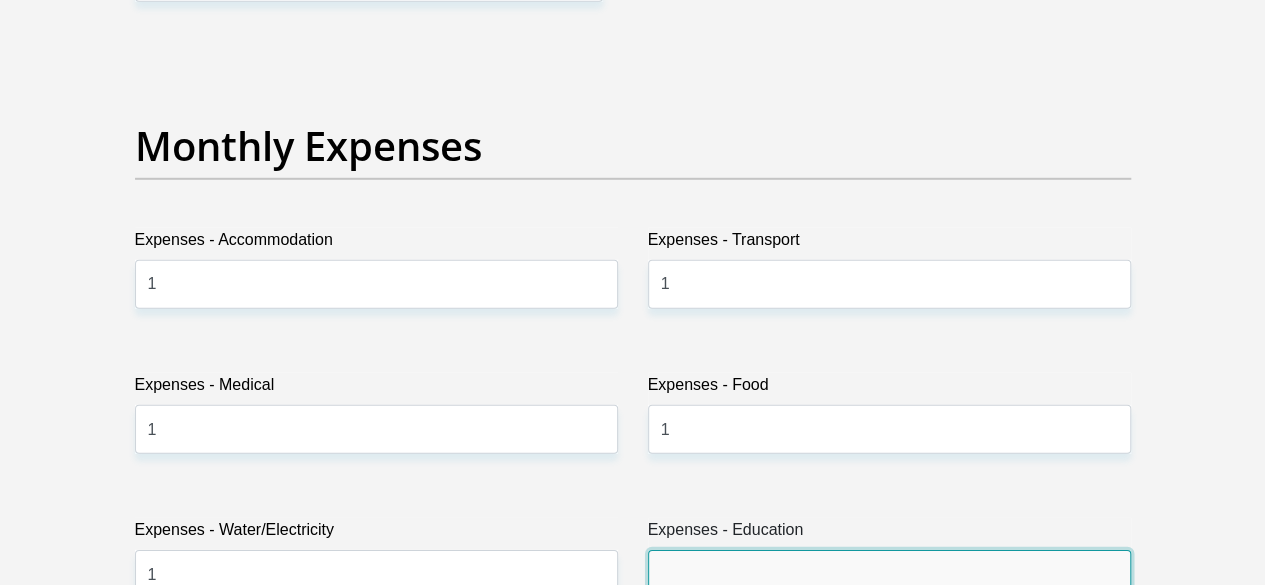 click on "Expenses - Education" at bounding box center [889, 574] 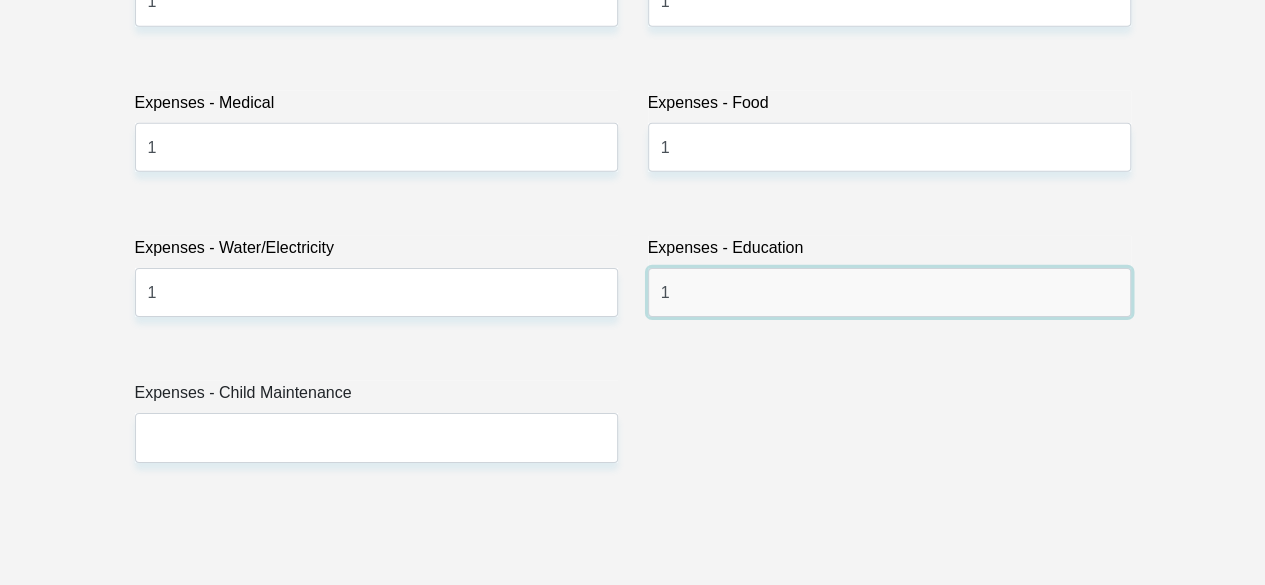 scroll, scrollTop: 3158, scrollLeft: 0, axis: vertical 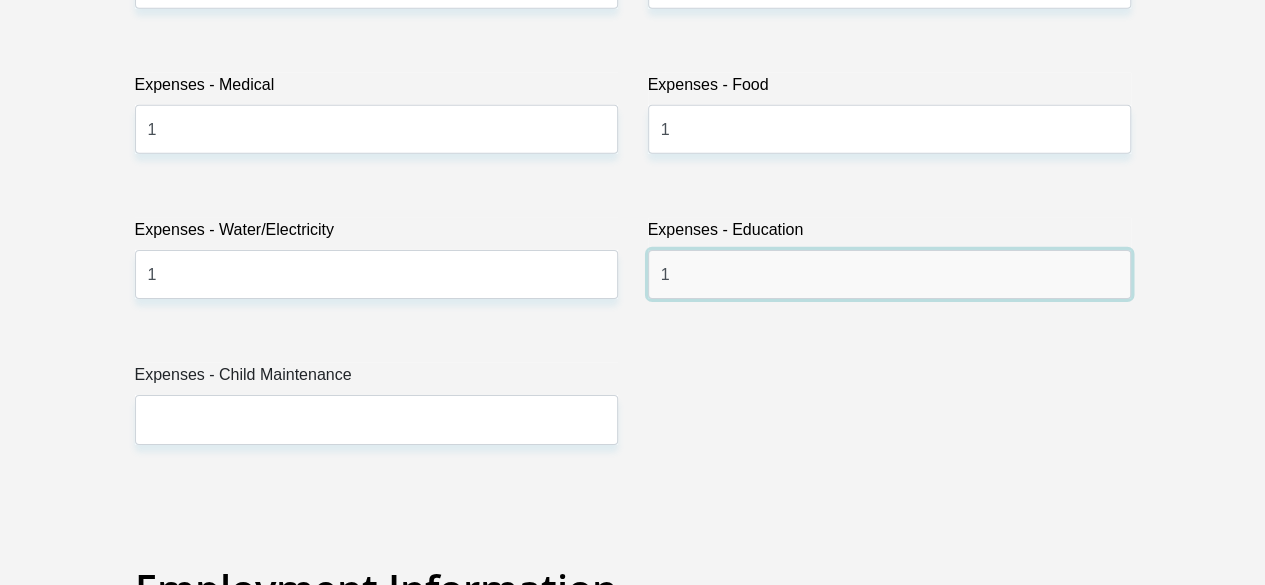 type on "1" 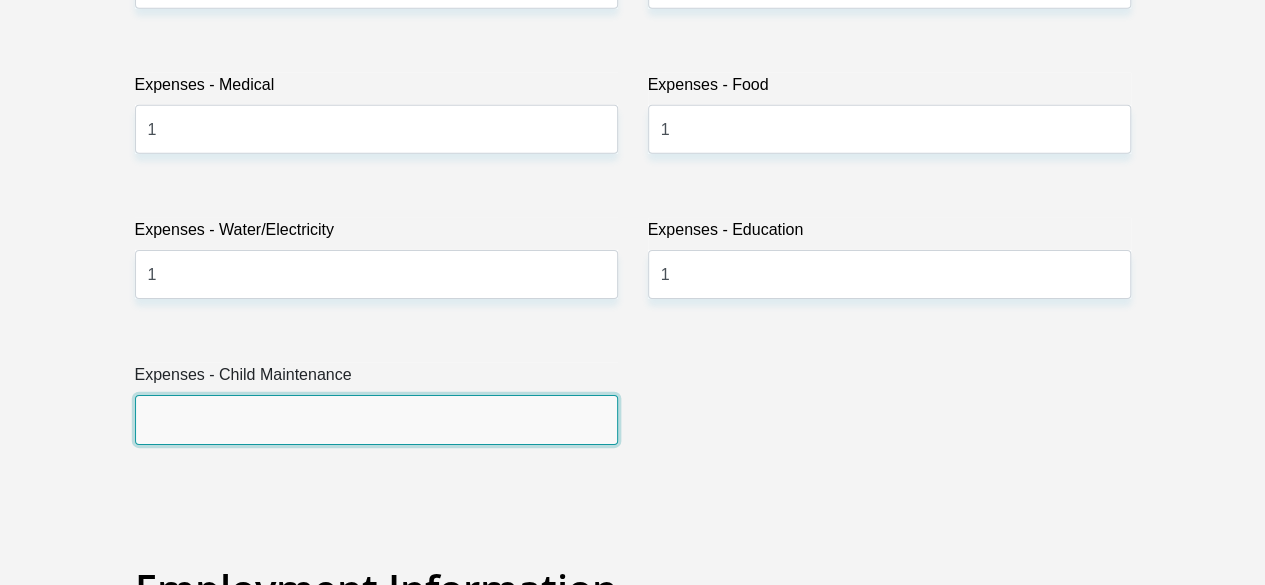click on "Expenses - Child Maintenance" at bounding box center [376, 419] 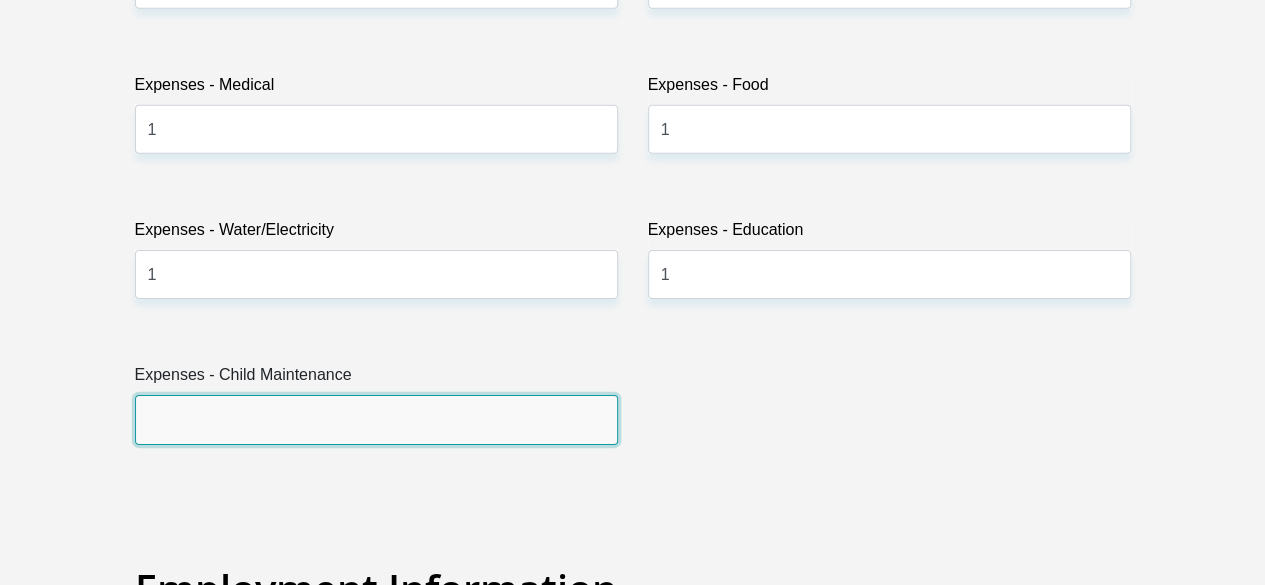 type on "1" 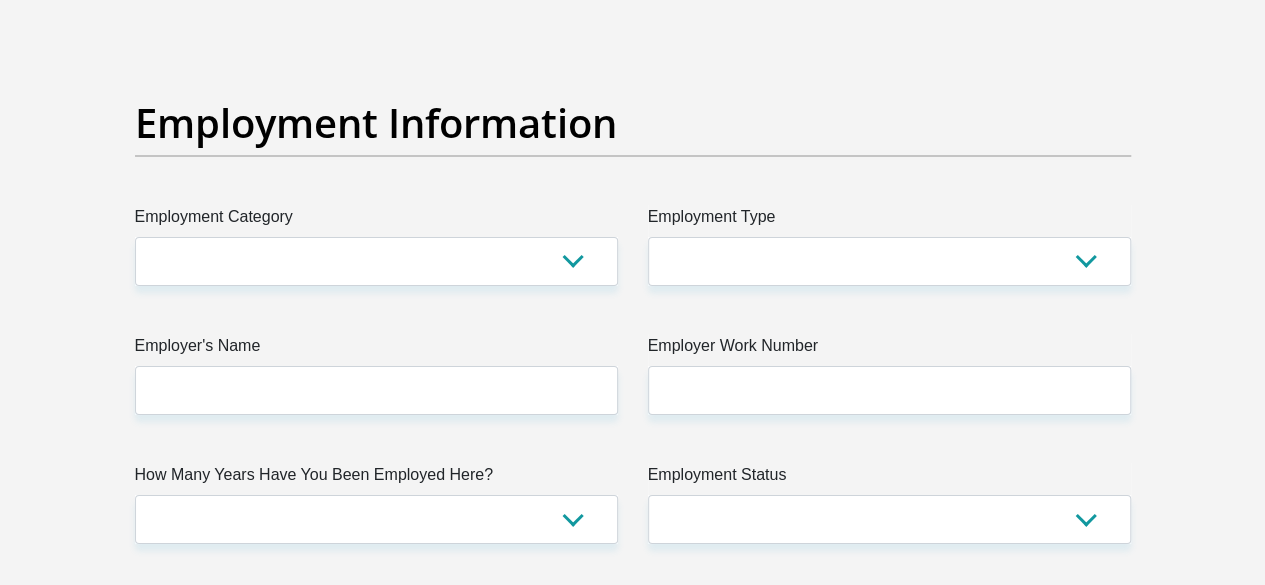 scroll, scrollTop: 3658, scrollLeft: 0, axis: vertical 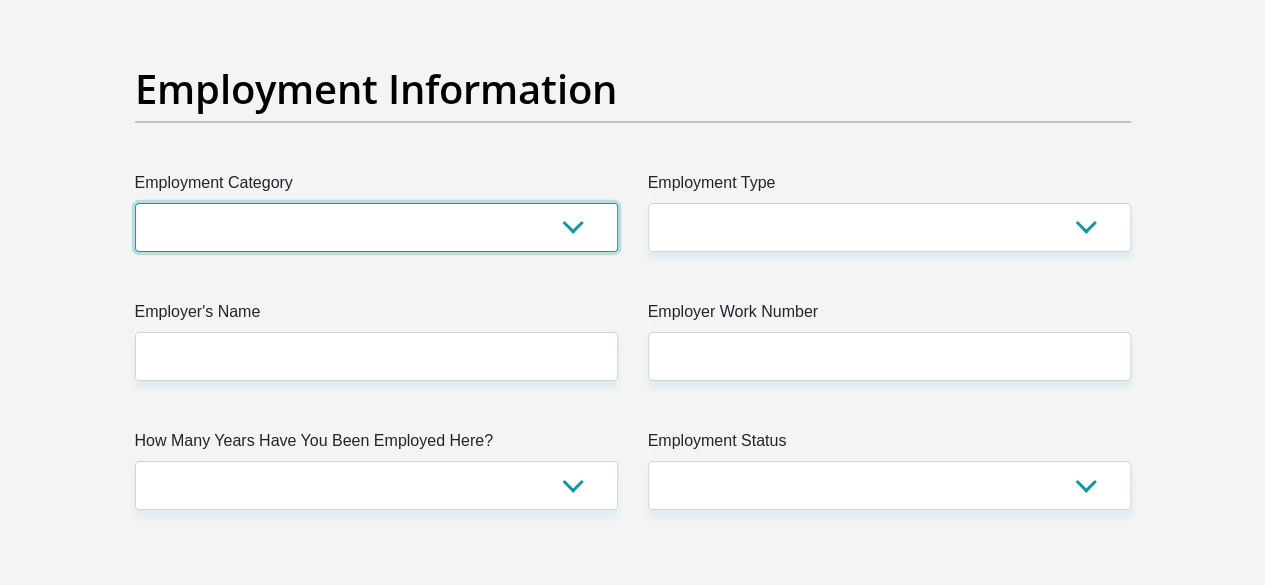 click on "AGRICULTURE
ALCOHOL & TOBACCO
CONSTRUCTION MATERIALS
METALLURGY
EQUIPMENT FOR RENEWABLE ENERGY
SPECIALIZED CONTRACTORS
CAR
GAMING (INCL. INTERNET
OTHER WHOLESALE
UNLICENSED PHARMACEUTICALS
CURRENCY EXCHANGE HOUSES
OTHER FINANCIAL INSTITUTIONS & INSURANCE
REAL ESTATE AGENTS
OIL & GAS
OTHER MATERIALS (E.G. IRON ORE)
PRECIOUS STONES & PRECIOUS METALS
POLITICAL ORGANIZATIONS
RELIGIOUS ORGANIZATIONS(NOT SECTS)
ACTI. HAVING BUSINESS DEAL WITH PUBLIC ADMINISTRATION
LAUNDROMATS" at bounding box center [376, 227] 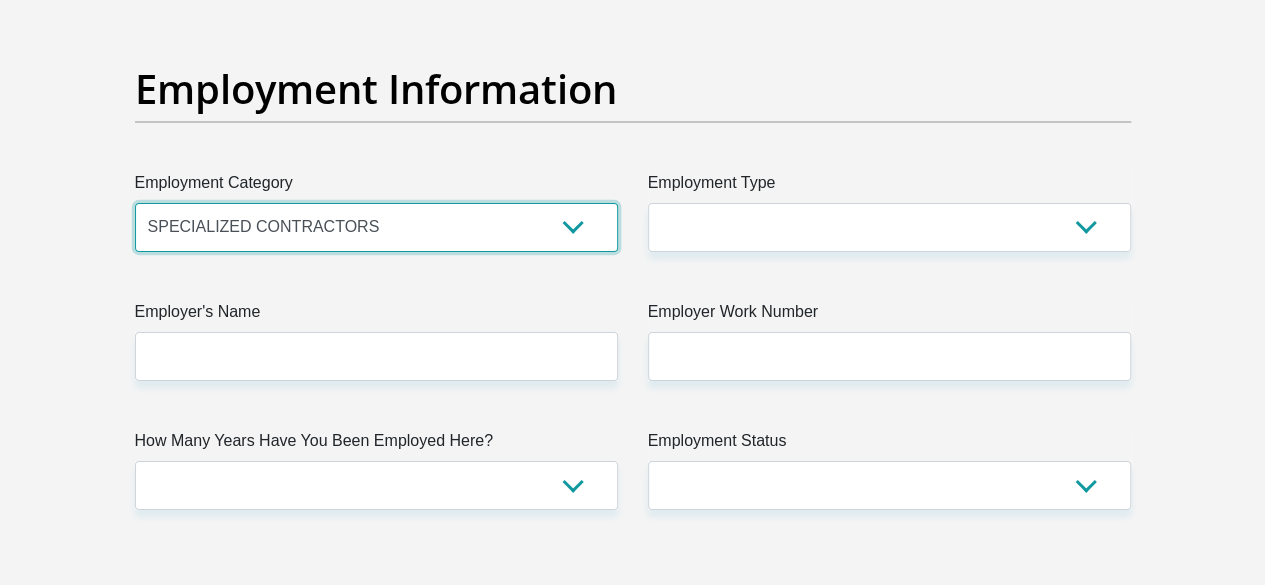 click on "AGRICULTURE
ALCOHOL & TOBACCO
CONSTRUCTION MATERIALS
METALLURGY
EQUIPMENT FOR RENEWABLE ENERGY
SPECIALIZED CONTRACTORS
CAR
GAMING (INCL. INTERNET
OTHER WHOLESALE
UNLICENSED PHARMACEUTICALS
CURRENCY EXCHANGE HOUSES
OTHER FINANCIAL INSTITUTIONS & INSURANCE
REAL ESTATE AGENTS
OIL & GAS
OTHER MATERIALS (E.G. IRON ORE)
PRECIOUS STONES & PRECIOUS METALS
POLITICAL ORGANIZATIONS
RELIGIOUS ORGANIZATIONS(NOT SECTS)
ACTI. HAVING BUSINESS DEAL WITH PUBLIC ADMINISTRATION
LAUNDROMATS" at bounding box center [376, 227] 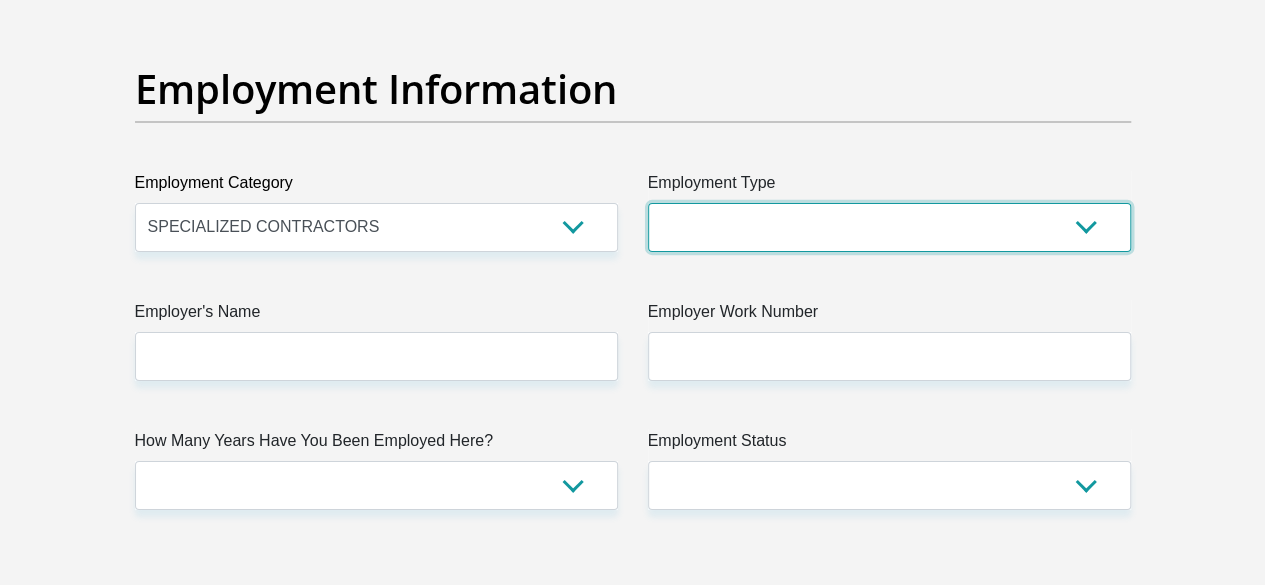 click on "College/Lecturer
Craft Seller
Creative
Driver
Executive
Farmer
Forces - Non Commissioned
Forces - Officer
Hawker
Housewife
Labourer
Licenced Professional
Manager
Miner
Non Licenced Professional
Office Staff/Clerk
Outside Worker
Pensioner
Permanent Teacher
Production/Manufacturing
Sales
Self-Employed
Semi-Professional Worker
Service Industry  Social Worker  Student" at bounding box center (889, 227) 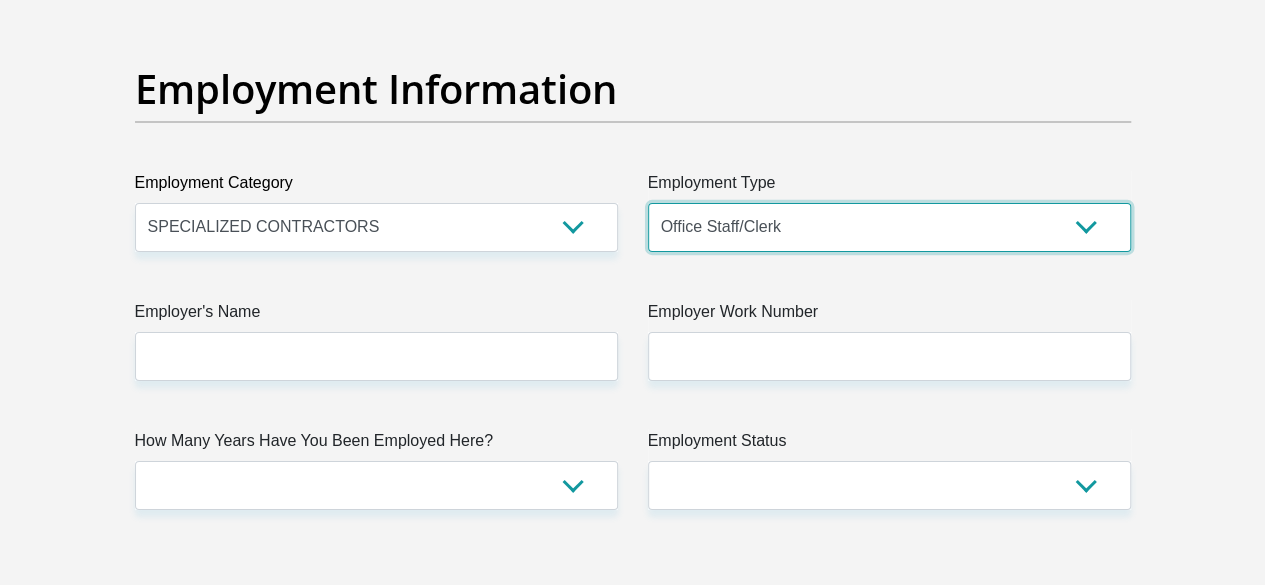 click on "College/Lecturer
Craft Seller
Creative
Driver
Executive
Farmer
Forces - Non Commissioned
Forces - Officer
Hawker
Housewife
Labourer
Licenced Professional
Manager
Miner
Non Licenced Professional
Office Staff/Clerk
Outside Worker
Pensioner
Permanent Teacher
Production/Manufacturing
Sales
Self-Employed
Semi-Professional Worker
Service Industry  Social Worker  Student" at bounding box center (889, 227) 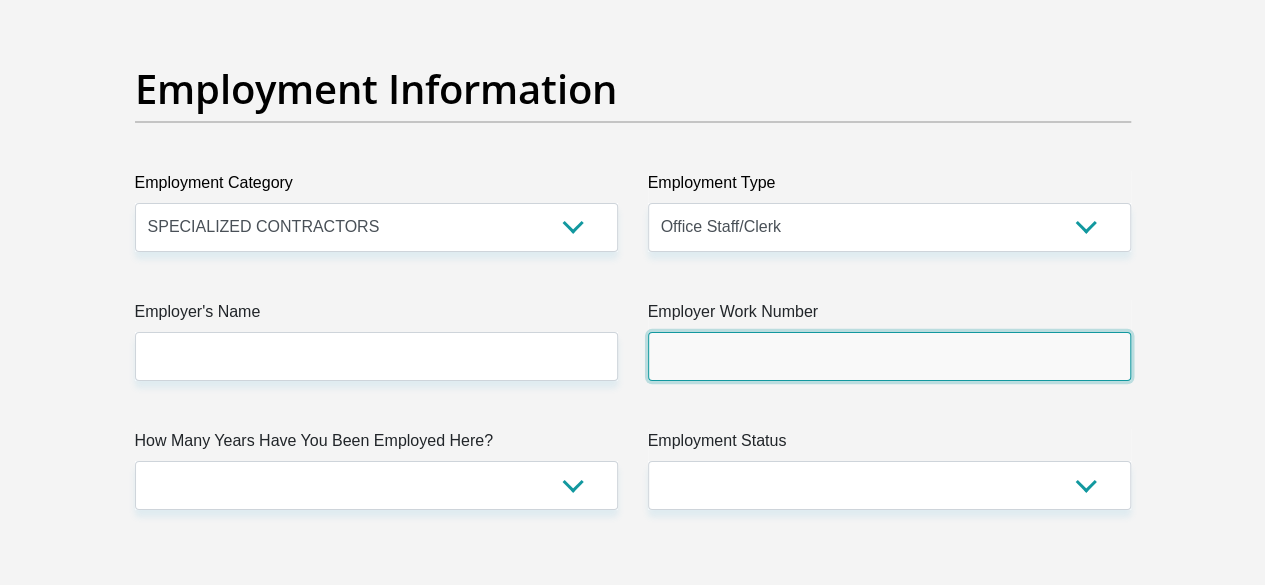 click on "Employer Work Number" at bounding box center (889, 356) 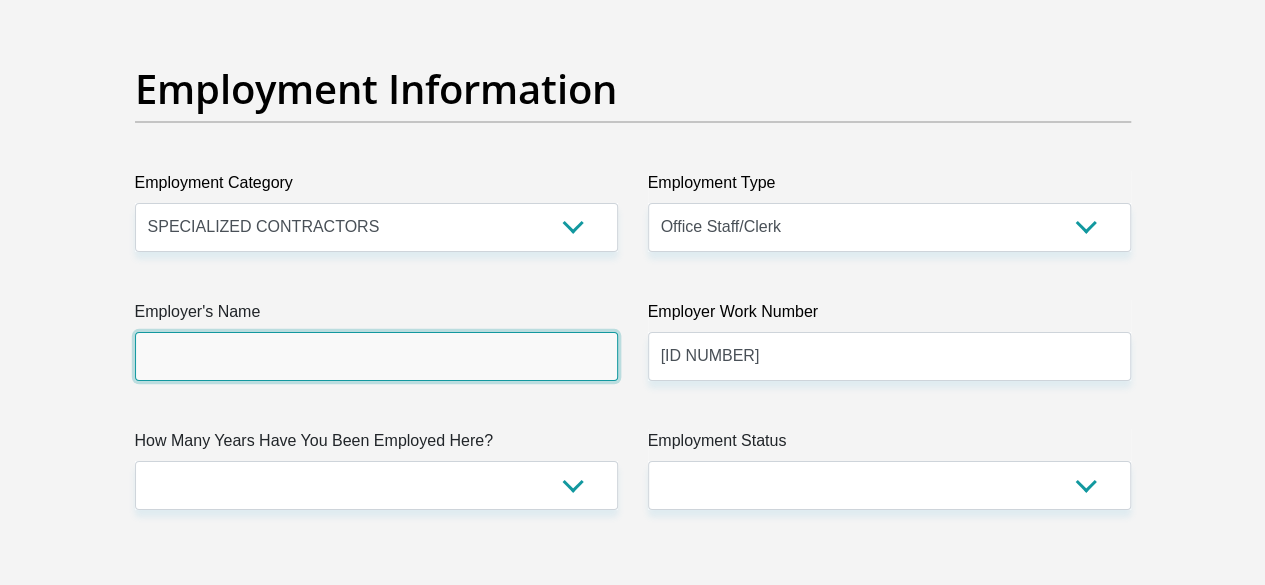 click on "Employer's Name" at bounding box center [376, 356] 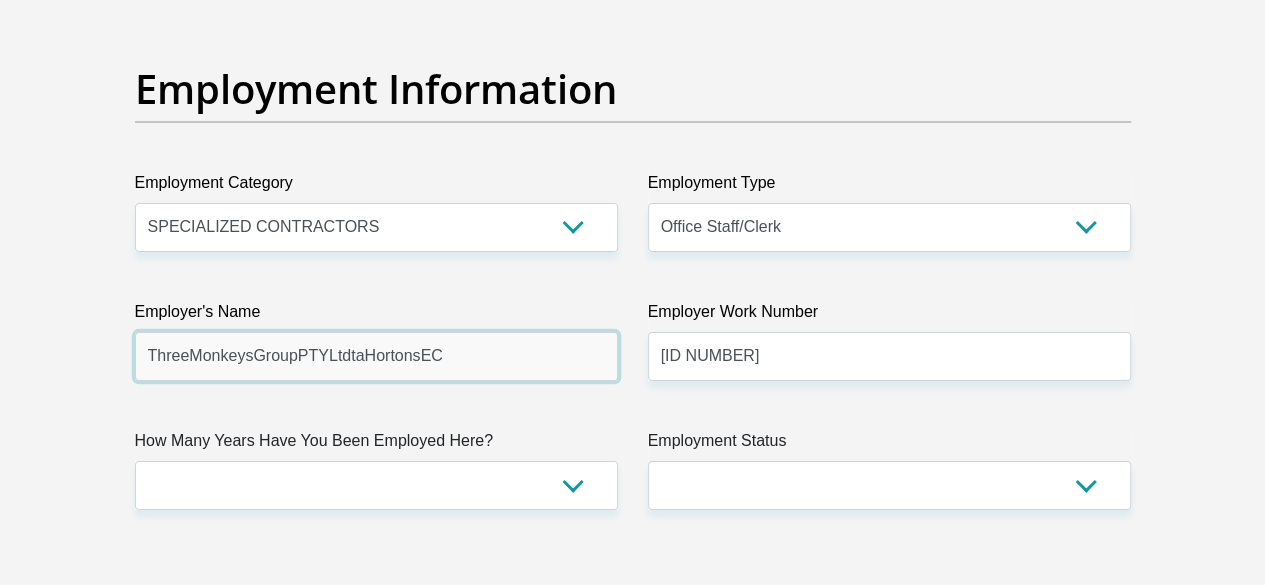 drag, startPoint x: 346, startPoint y: 275, endPoint x: 642, endPoint y: 305, distance: 297.5164 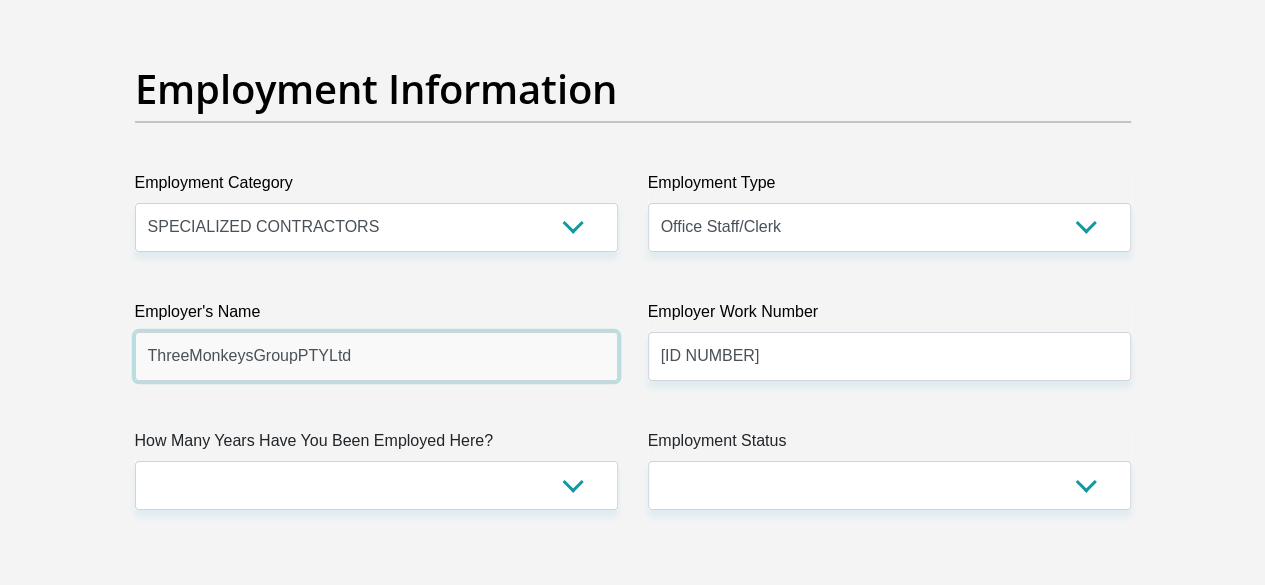 type on "ThreeMonkeysGroupPTYLtd" 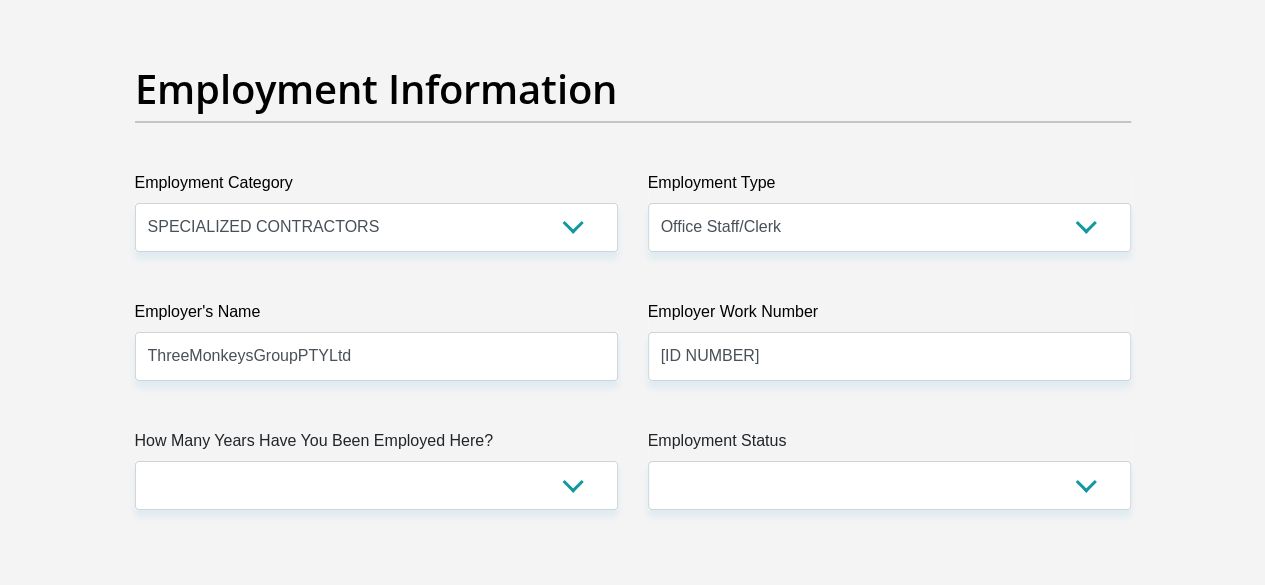 click on "[TITLE]
Mr
Ms
Mrs
Dr
Other
First Name
[FIRST]
Surname
[LAST]
ID Number
[ID NUMBER]
Please input valid ID number
Race
Black
Coloured
Indian
White
Other
Contact Number
[PHONE]
Please input valid contact number
Nationality
South Africa
Afghanistan
Aland Islands  Albania" at bounding box center [633, -17] 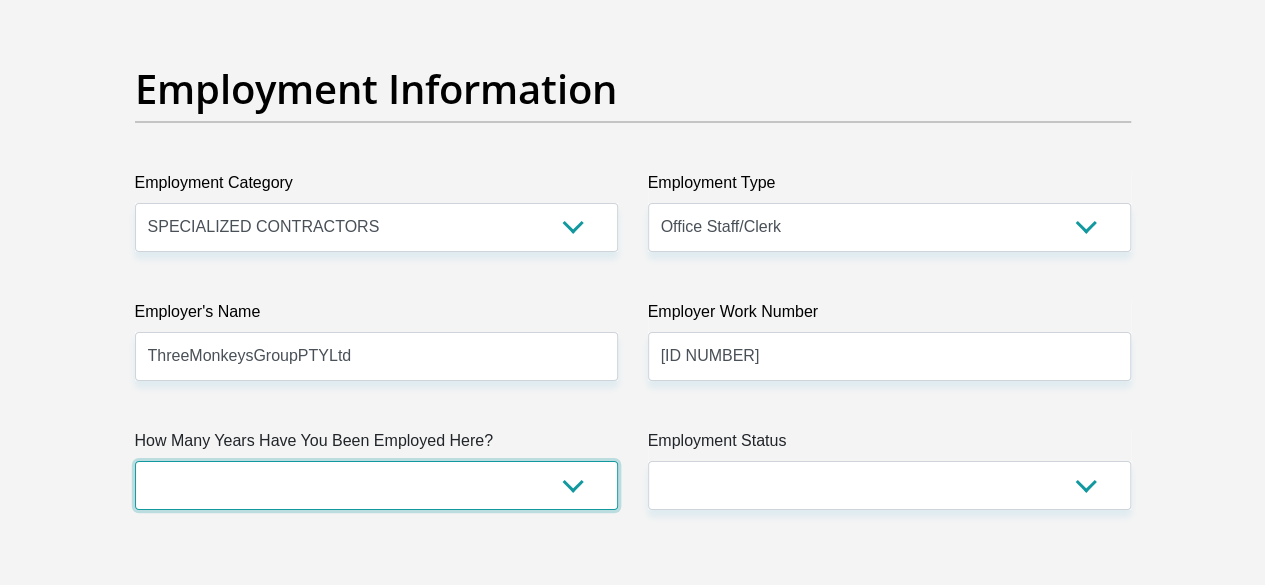 click on "less than 1 year
1-3 years
3-5 years
5+ years" at bounding box center (376, 485) 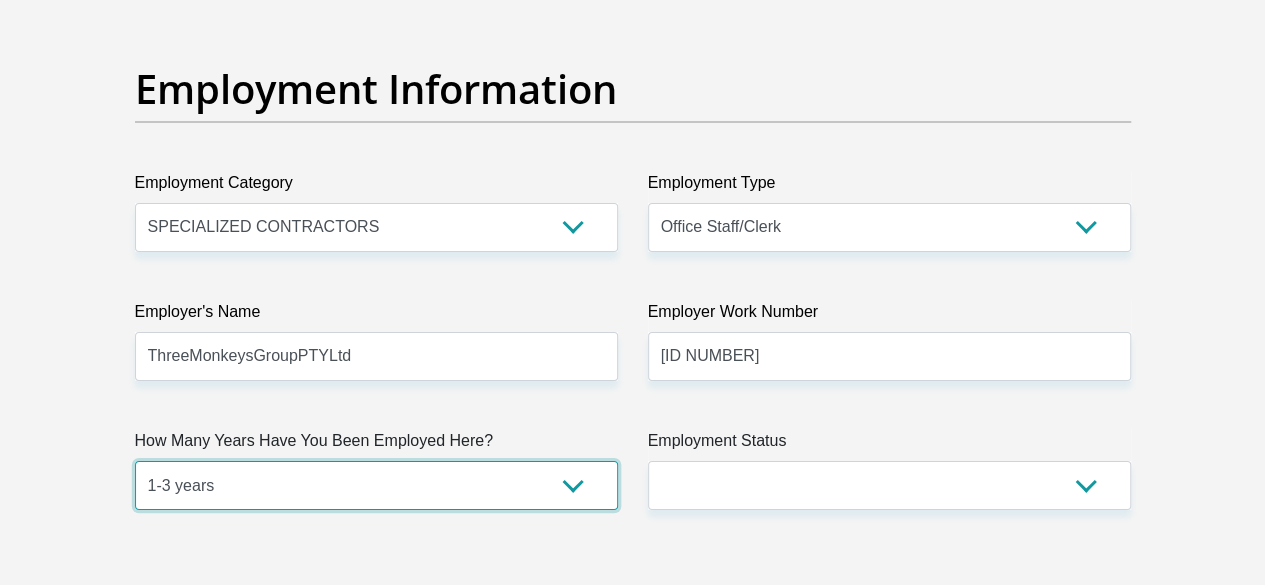 click on "less than 1 year
1-3 years
3-5 years
5+ years" at bounding box center (376, 485) 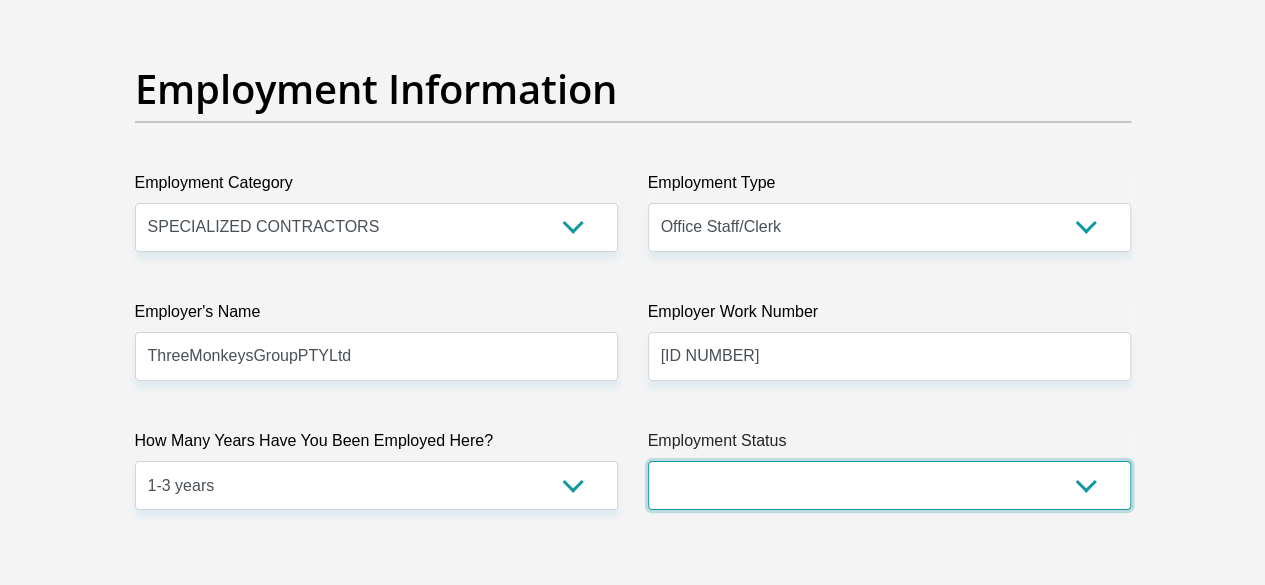 click on "Permanent/Full-time
Part-time/Casual
Contract Worker
Self-Employed
Housewife
Retired
Student
Medically Boarded
Disability
Unemployed" at bounding box center (889, 485) 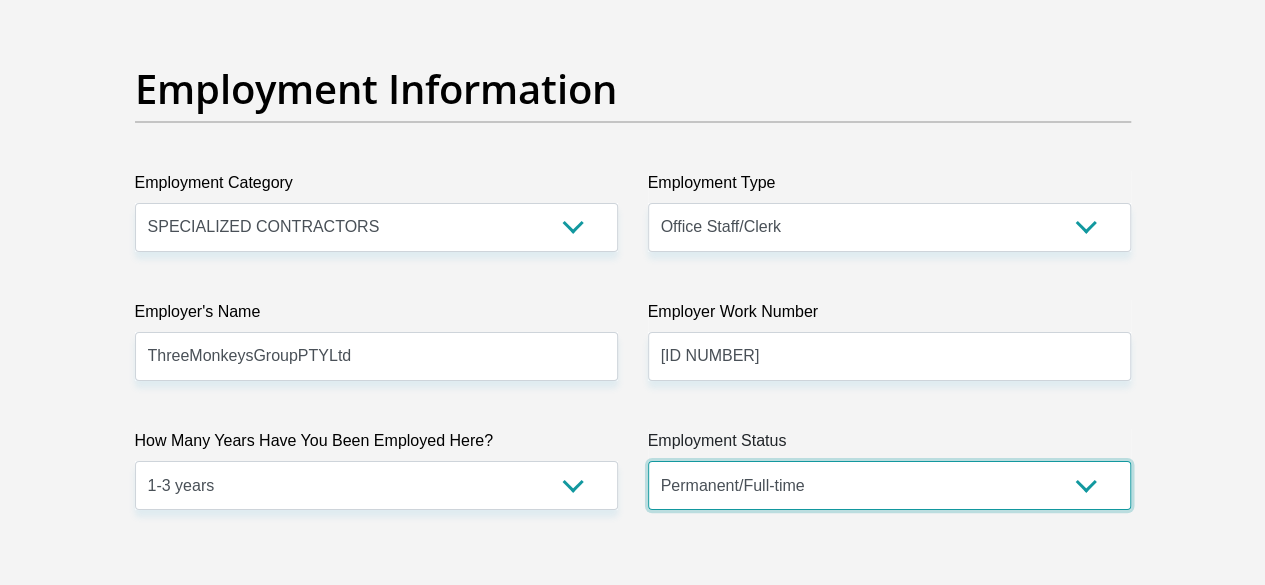 click on "Permanent/Full-time
Part-time/Casual
Contract Worker
Self-Employed
Housewife
Retired
Student
Medically Boarded
Disability
Unemployed" at bounding box center (889, 485) 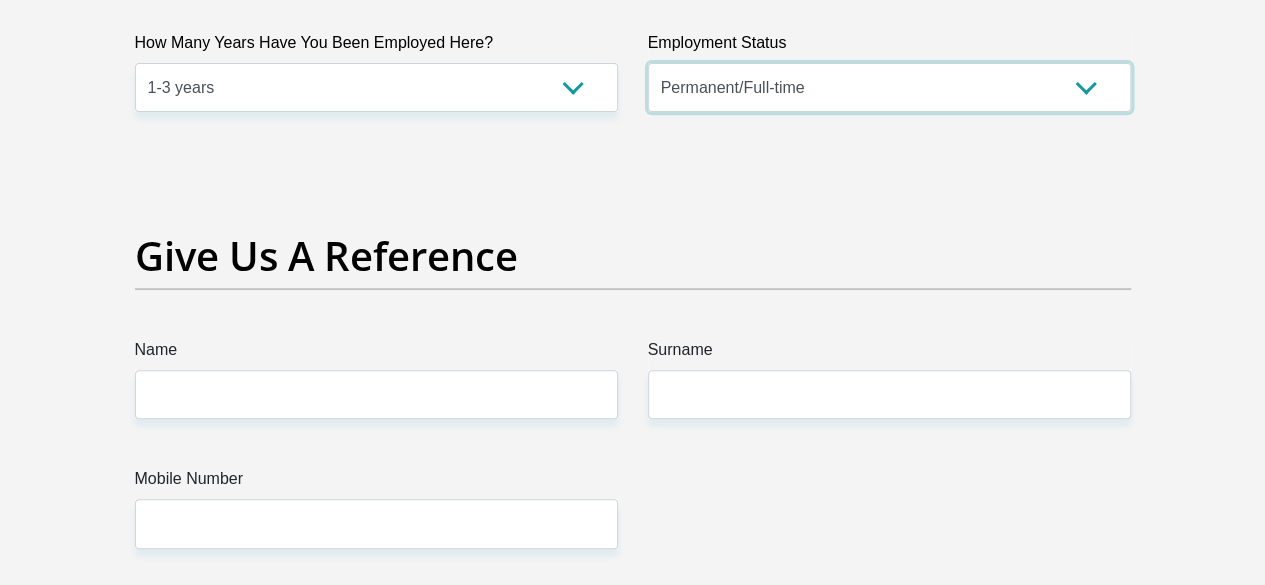 scroll, scrollTop: 4058, scrollLeft: 0, axis: vertical 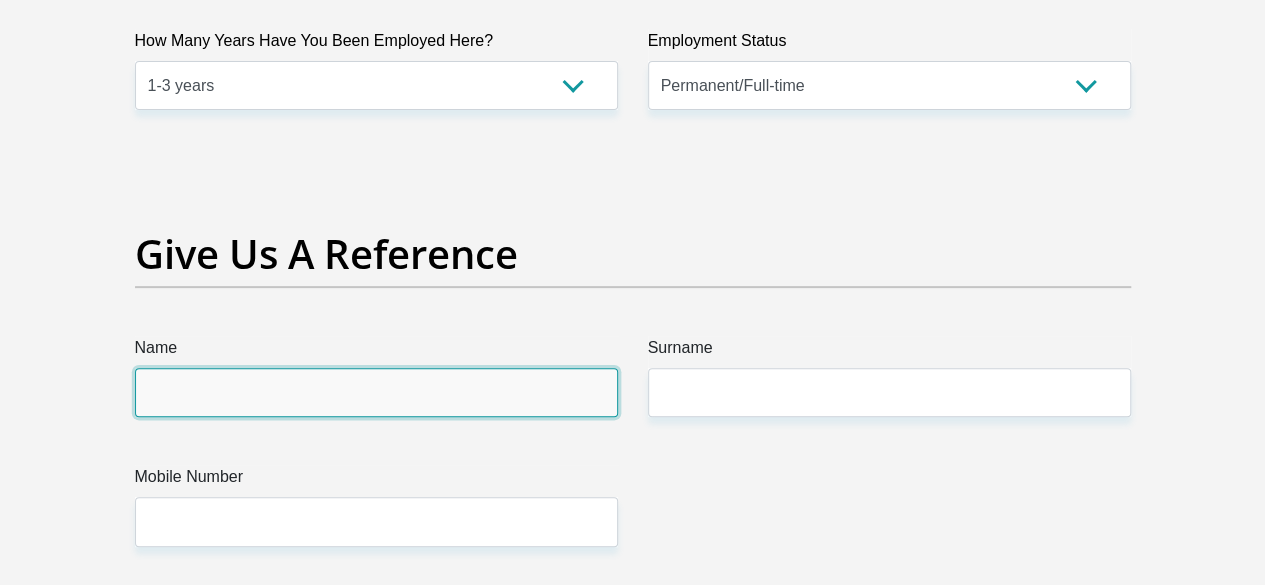 click on "Name" at bounding box center [376, 392] 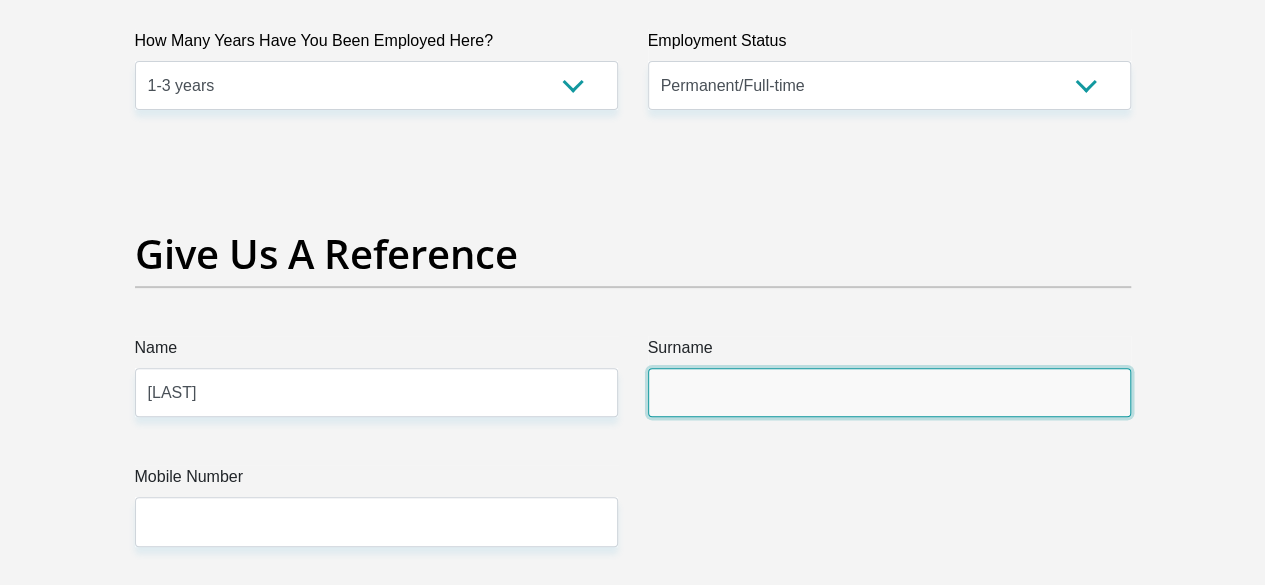 type on "[LAST]" 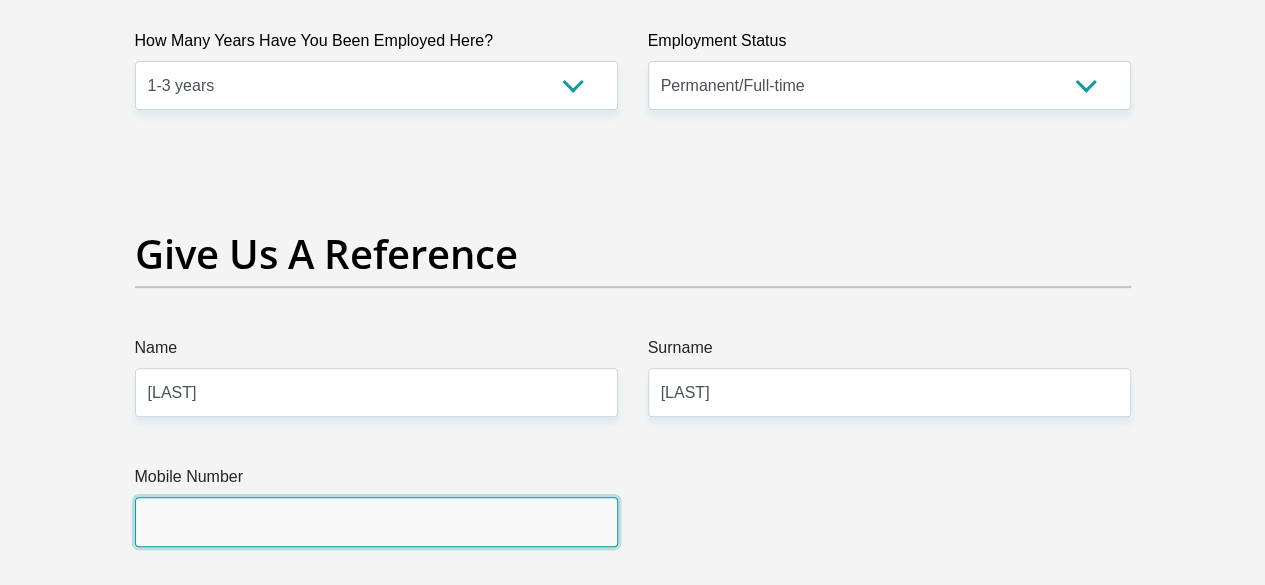 type on "[ID NUMBER]" 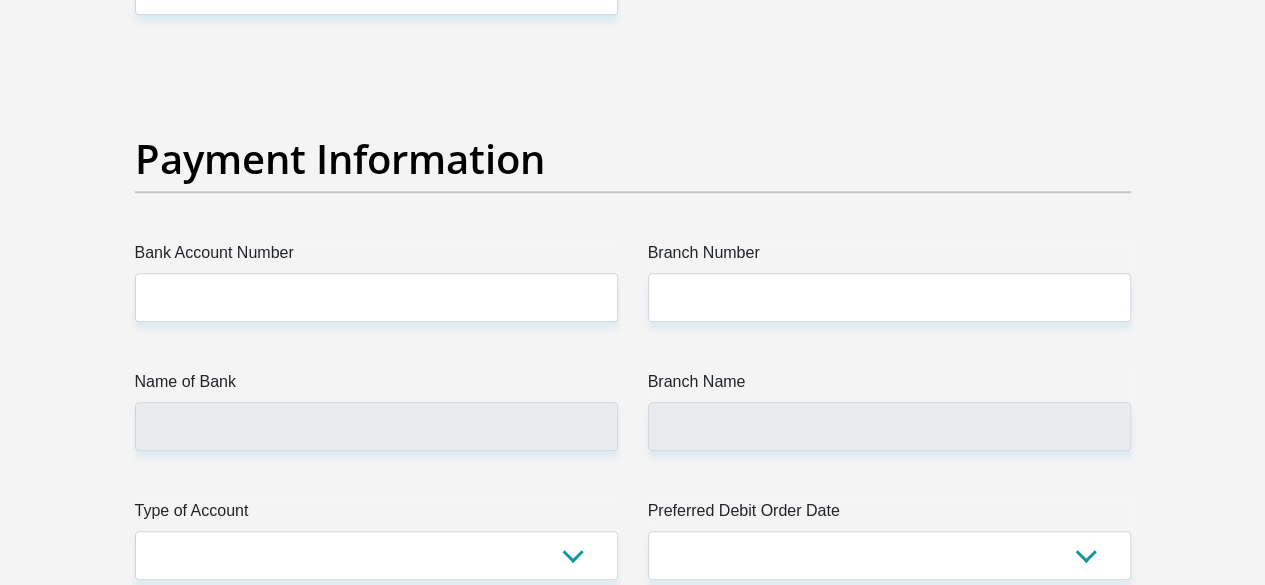 scroll, scrollTop: 4658, scrollLeft: 0, axis: vertical 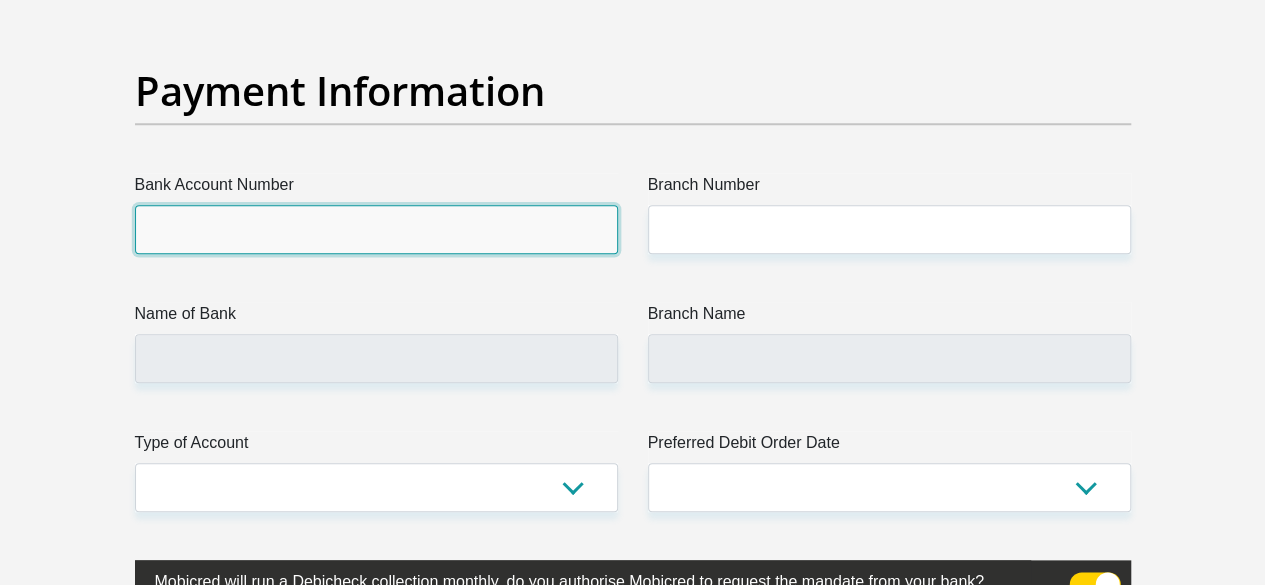 click on "Bank Account Number" at bounding box center [376, 229] 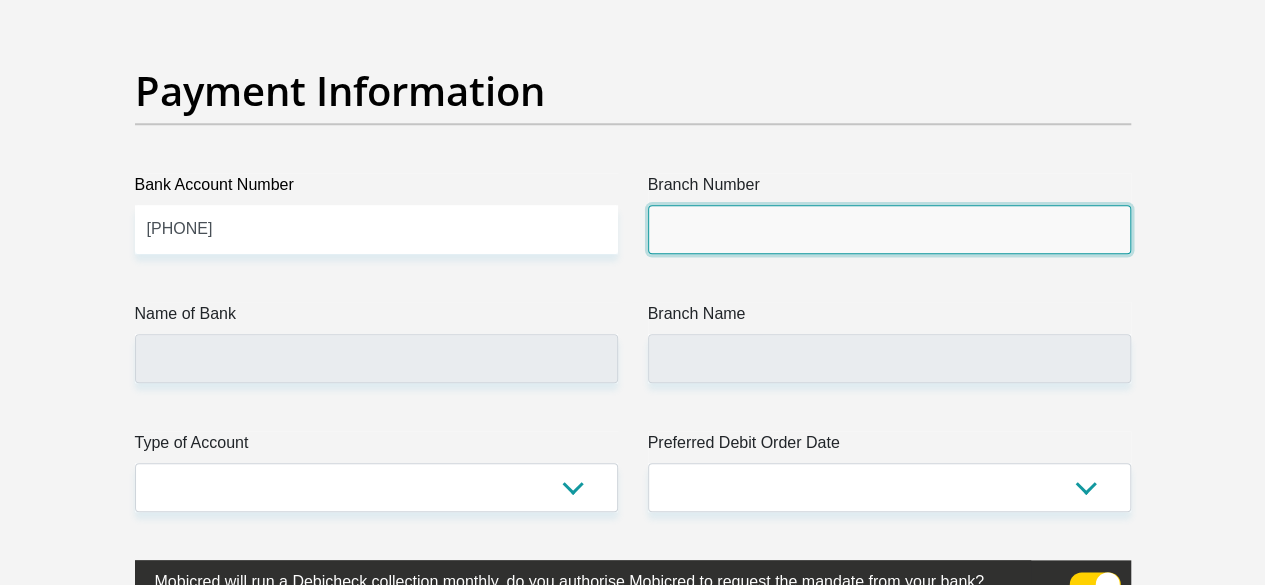 click on "Branch Number" at bounding box center [889, 229] 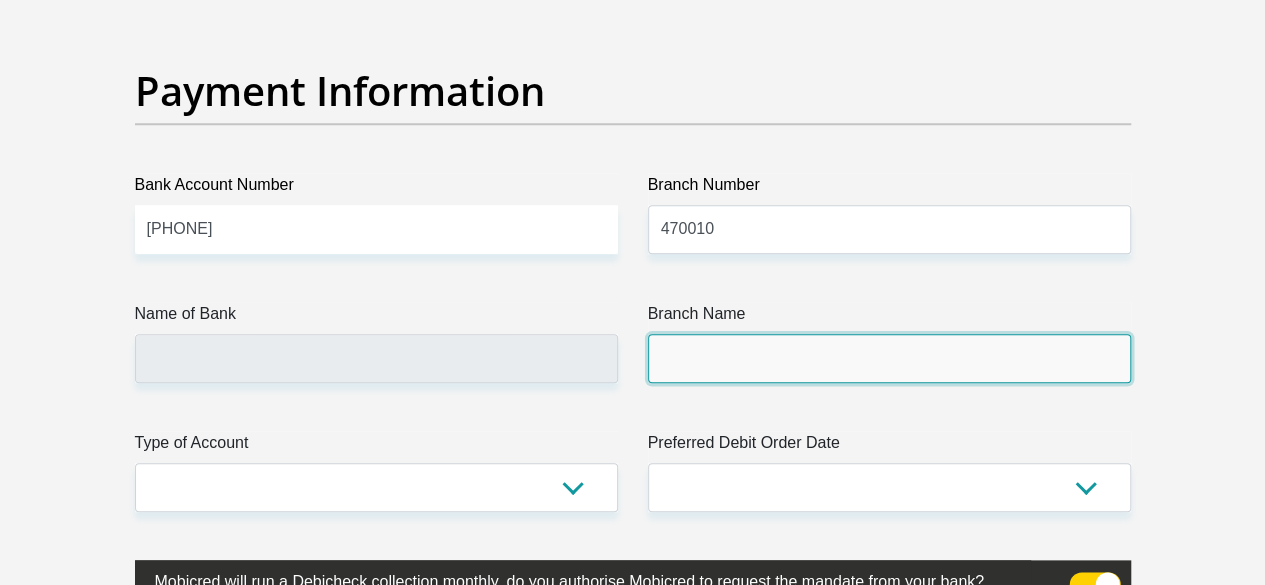 click on "Branch Name" at bounding box center [889, 358] 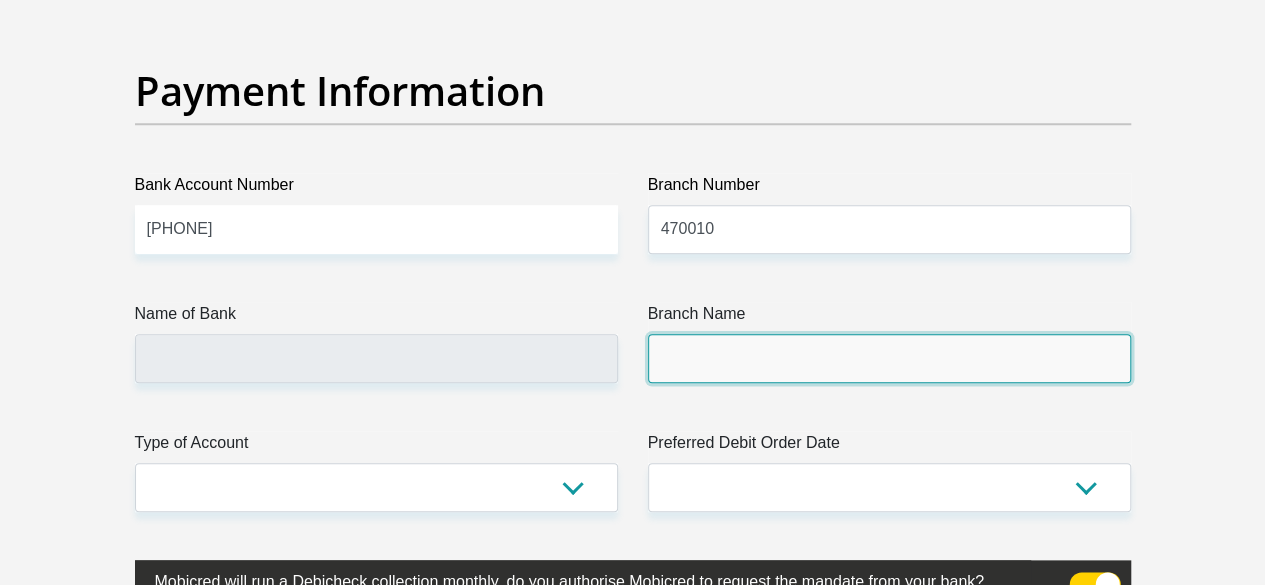 type on "CAPITEC BANK CPC" 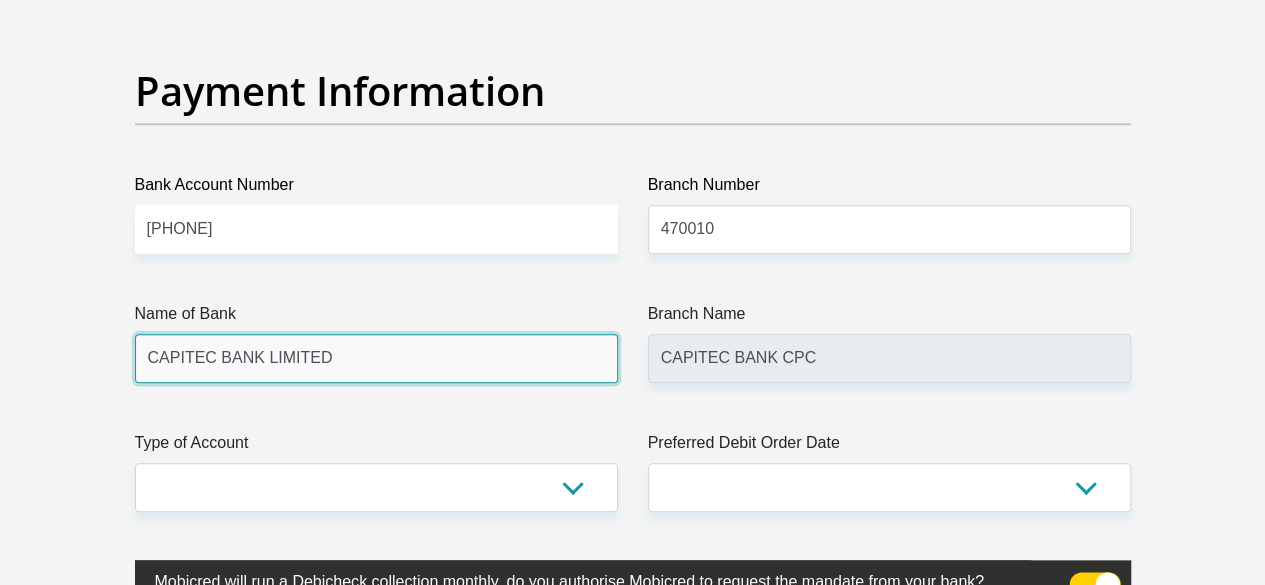 click on "CAPITEC BANK LIMITED" at bounding box center [376, 358] 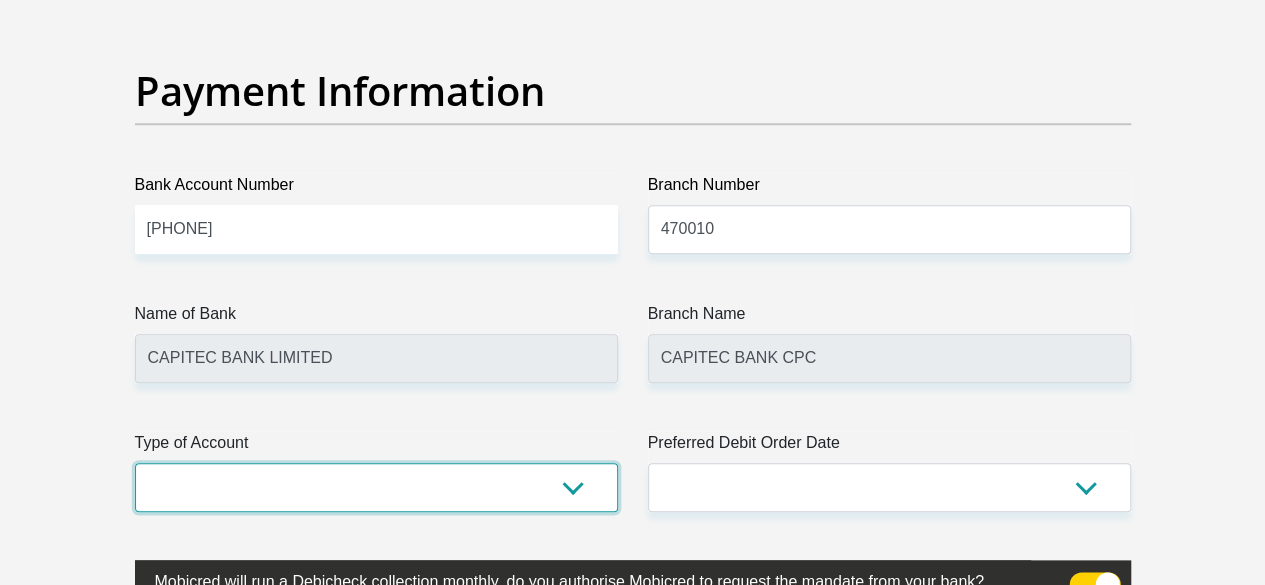 click on "Cheque
Savings" at bounding box center (376, 487) 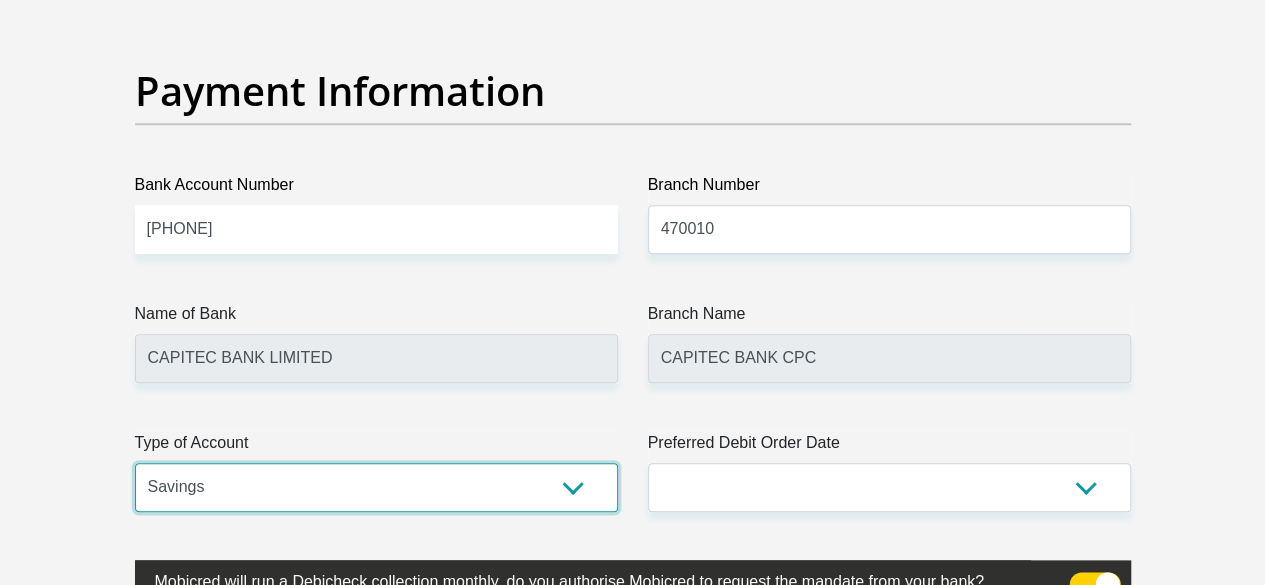 click on "Cheque
Savings" at bounding box center (376, 487) 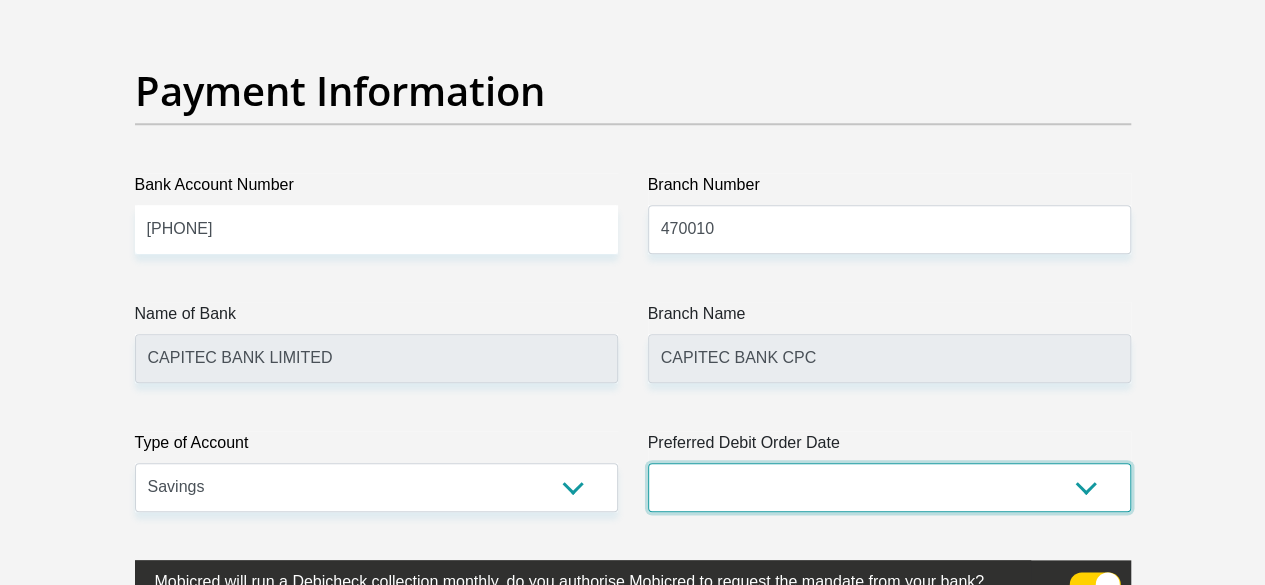 click on "1st
2nd
3rd
4th
5th
7th
18th
19th
20th
21st
22nd
23rd
24th
25th
26th
27th
28th
29th
30th" at bounding box center [889, 487] 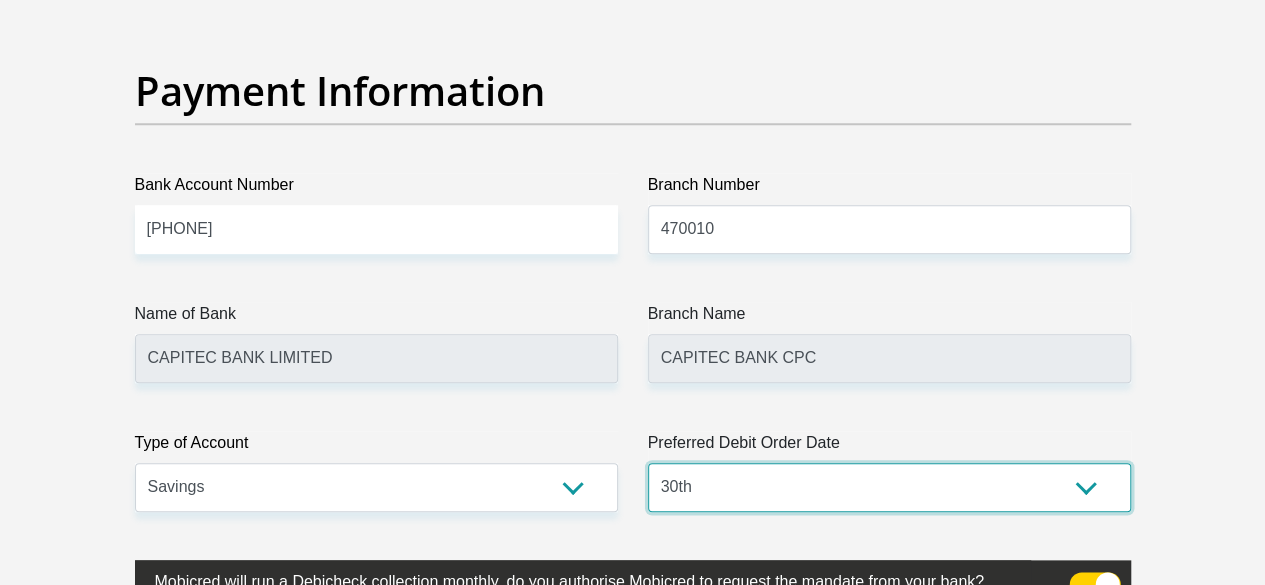 click on "1st
2nd
3rd
4th
5th
7th
18th
19th
20th
21st
22nd
23rd
24th
25th
26th
27th
28th
29th
30th" at bounding box center [889, 487] 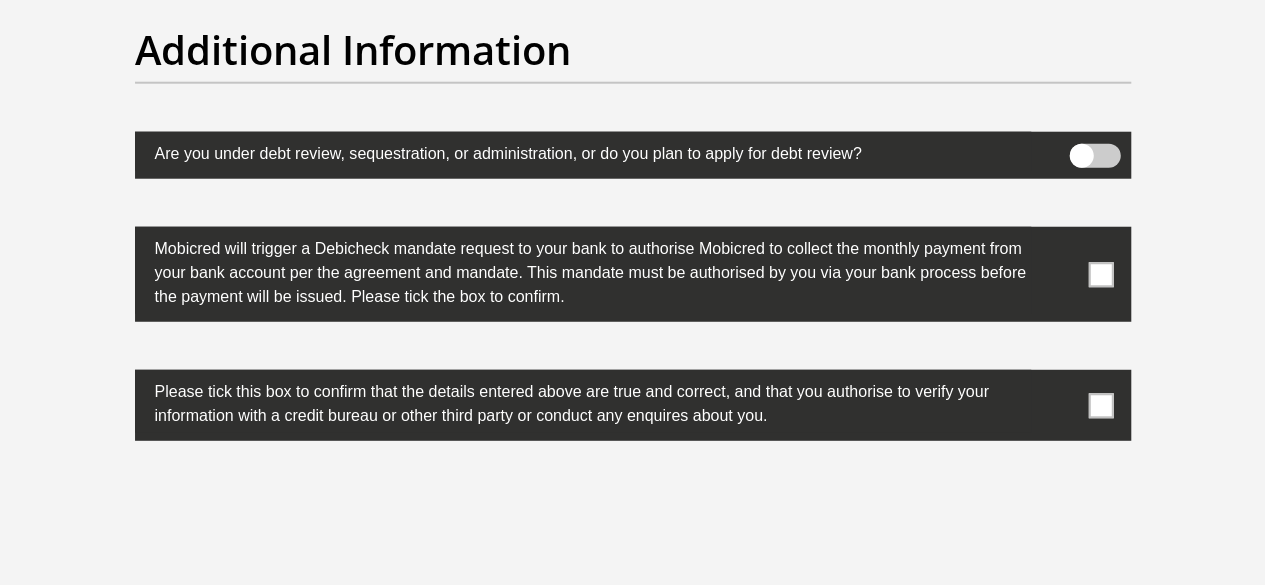 scroll, scrollTop: 6358, scrollLeft: 0, axis: vertical 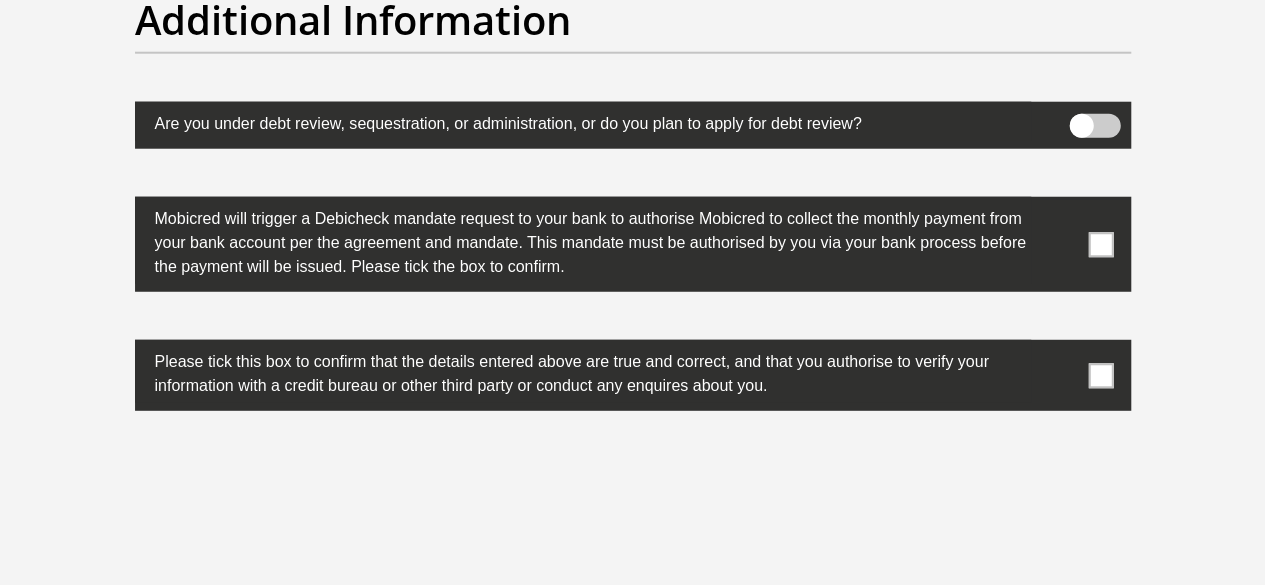 click at bounding box center (1094, 126) 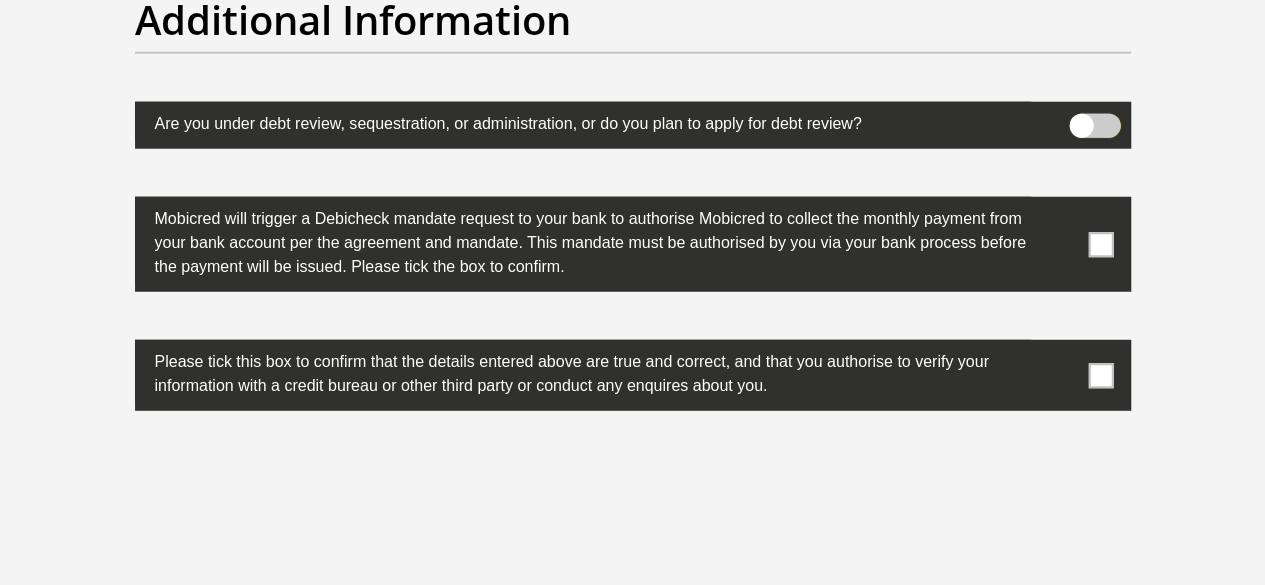 click at bounding box center [1081, 119] 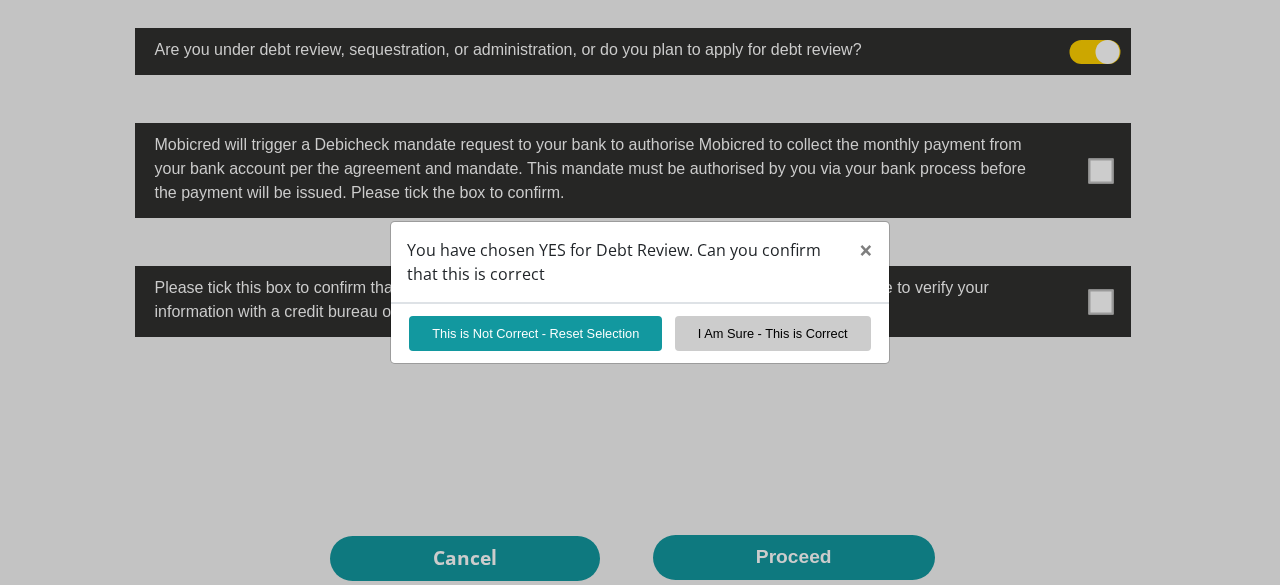 click on "You have chosen YES for Debt Review.
Can you confirm that this is correct
×
This is Not Correct - Reset Selection
I Am Sure - This is Correct" at bounding box center [640, 292] 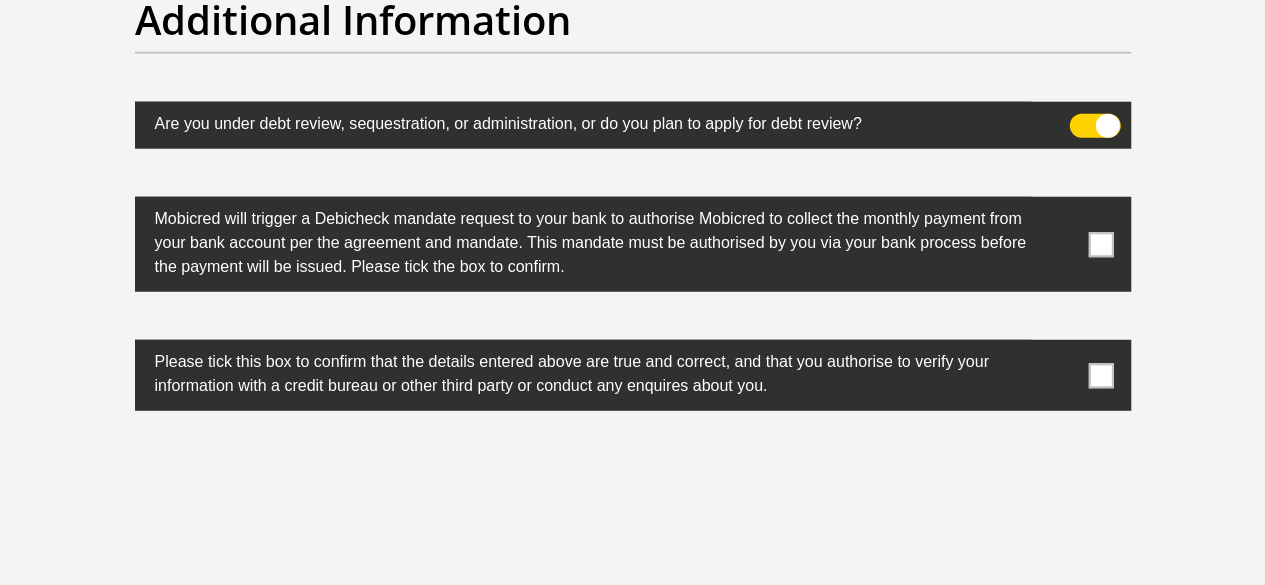 click at bounding box center [1094, 126] 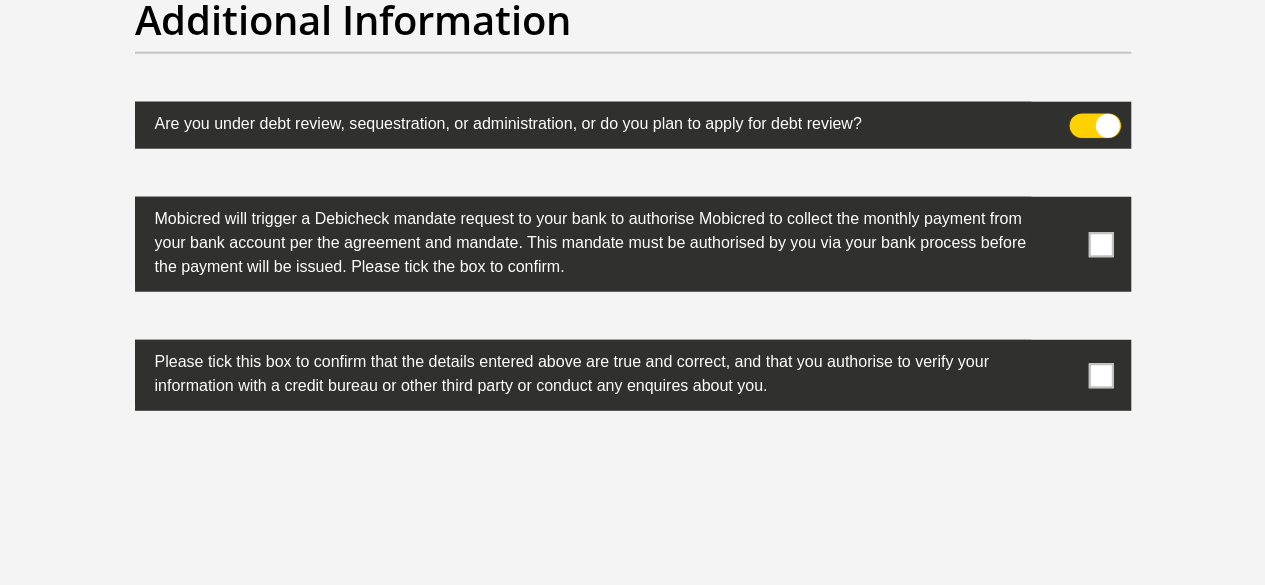 click at bounding box center [1081, 119] 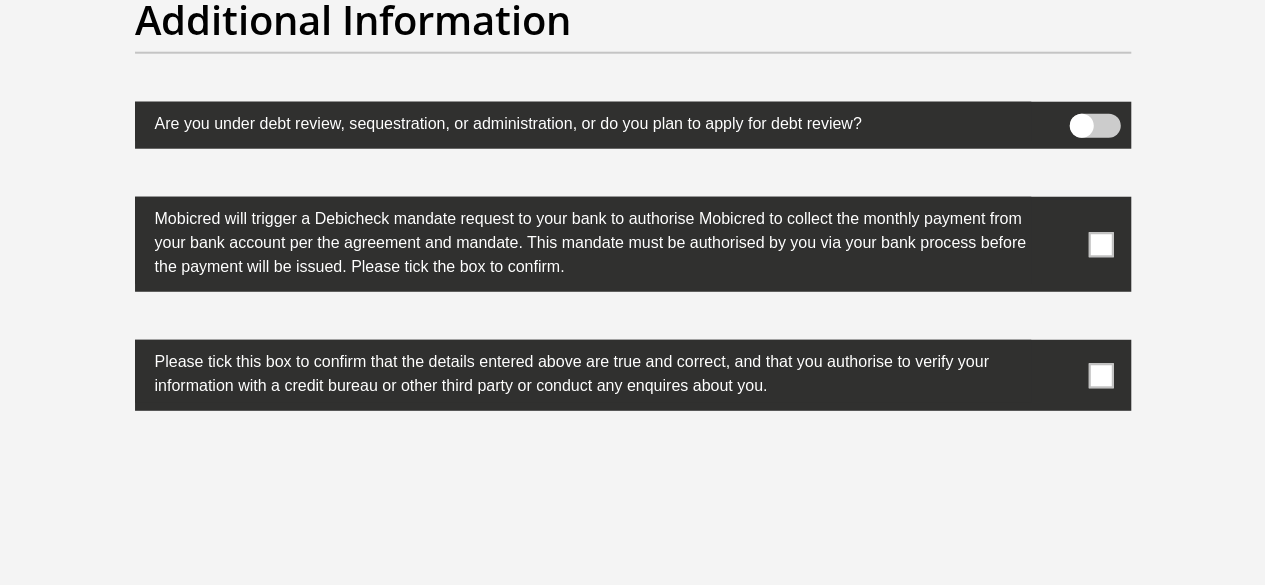 click at bounding box center [1100, 244] 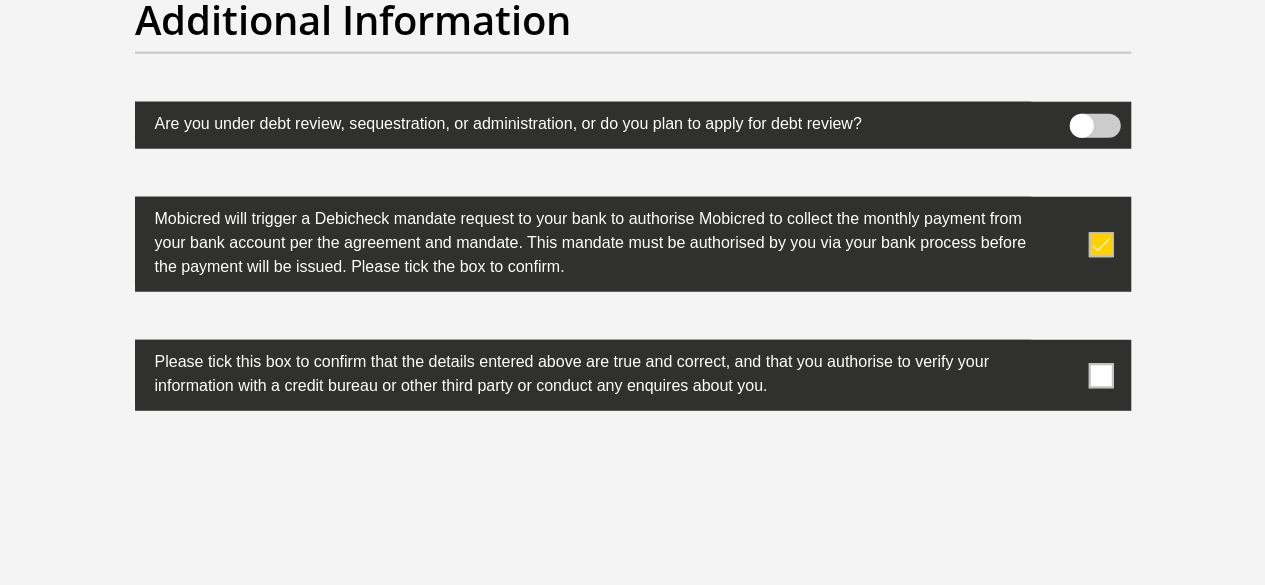 click at bounding box center [1100, 375] 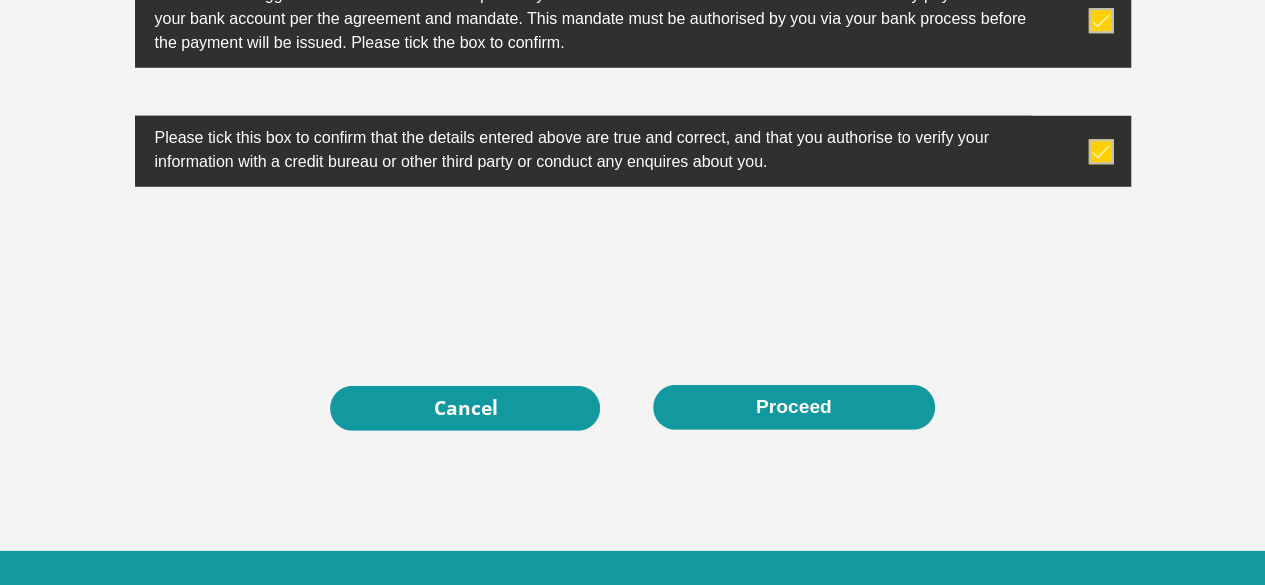 scroll, scrollTop: 6583, scrollLeft: 0, axis: vertical 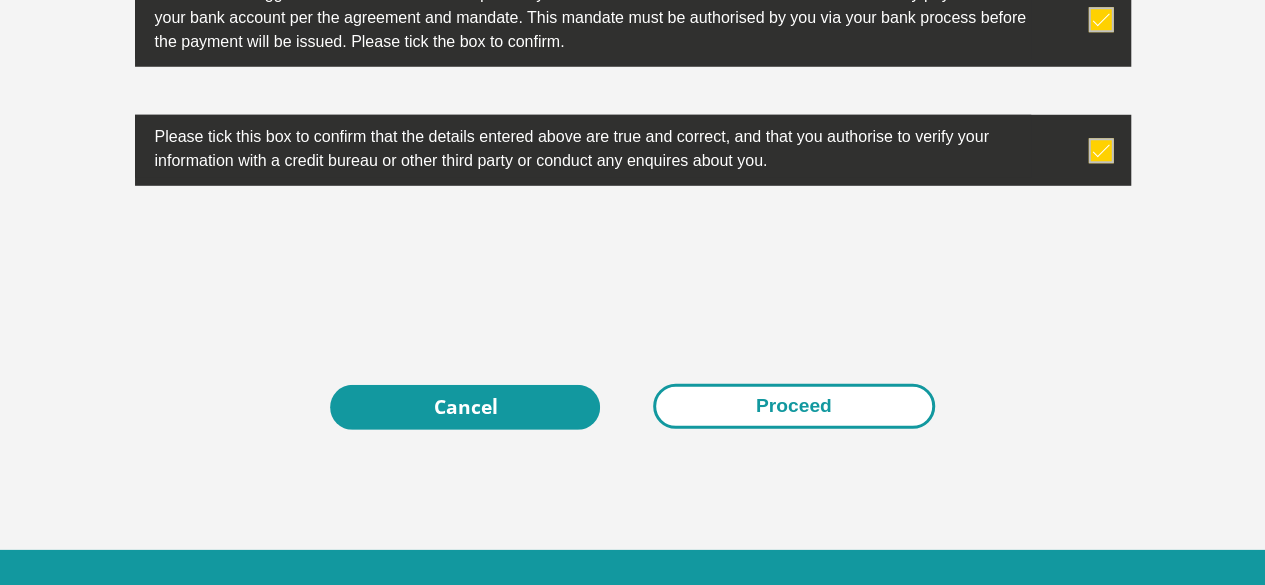 click on "Proceed" at bounding box center (794, 406) 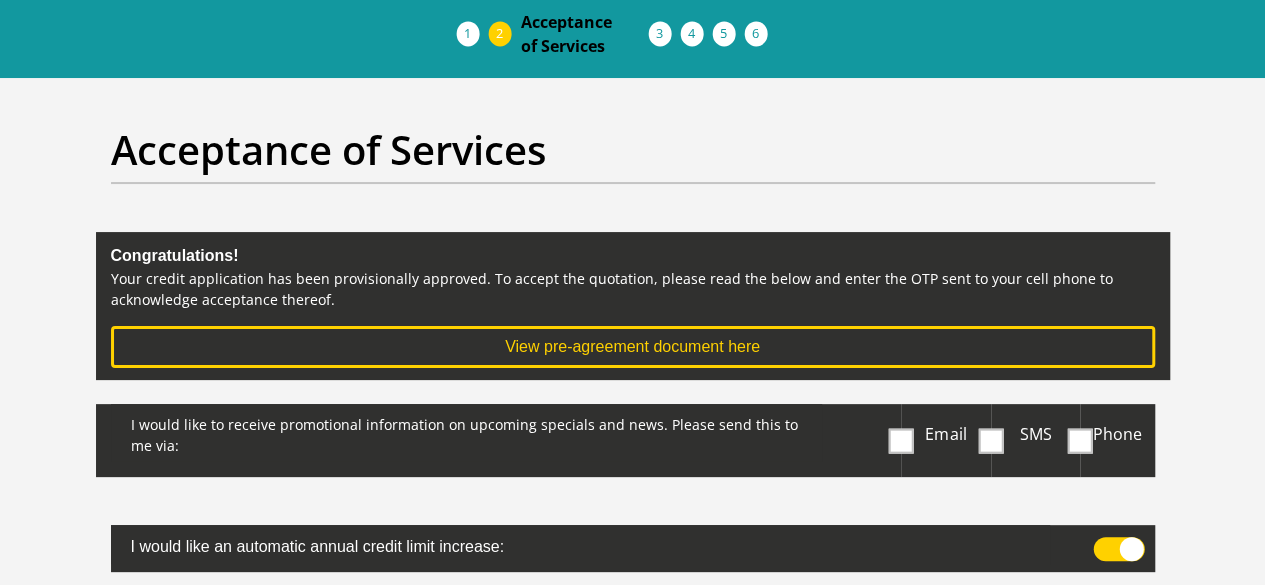scroll, scrollTop: 200, scrollLeft: 0, axis: vertical 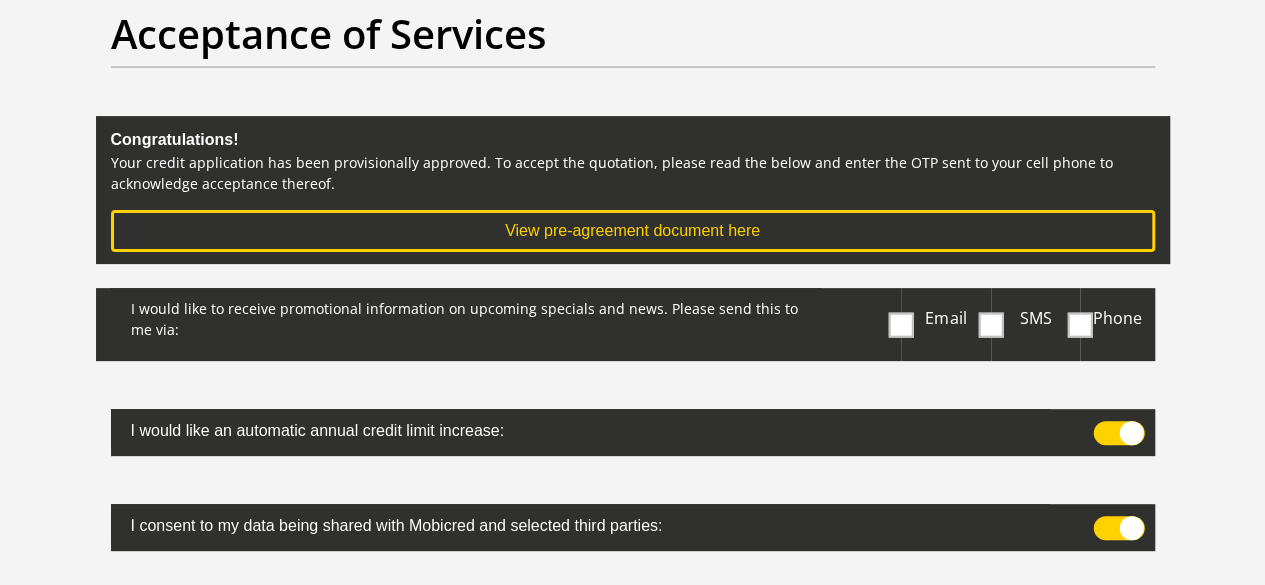click at bounding box center (901, 324) 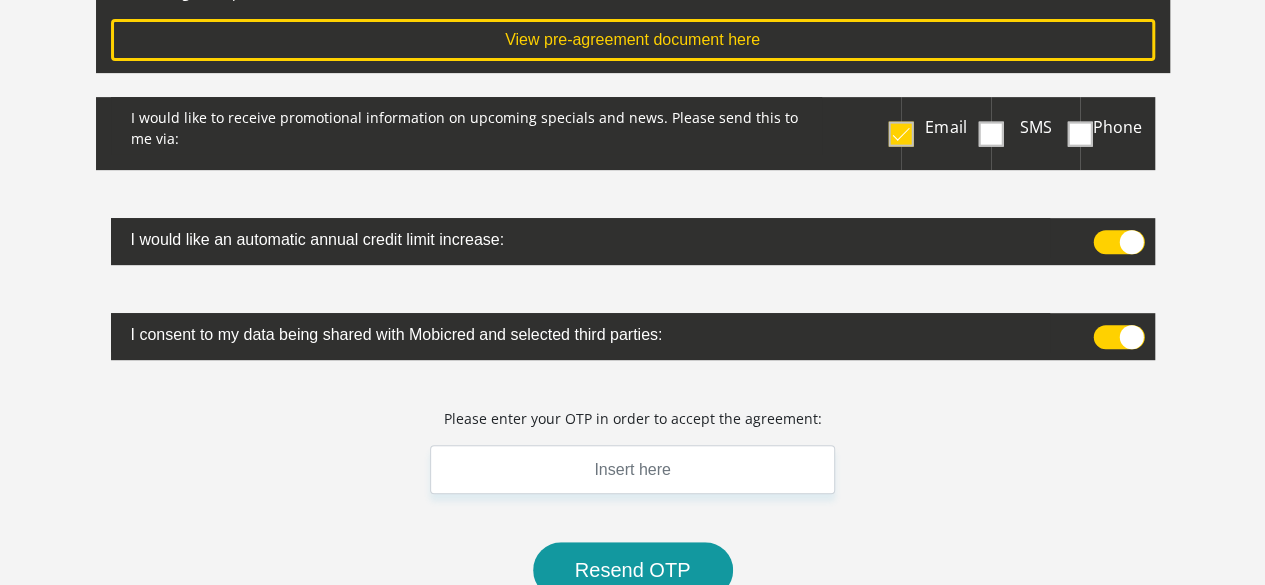 scroll, scrollTop: 400, scrollLeft: 0, axis: vertical 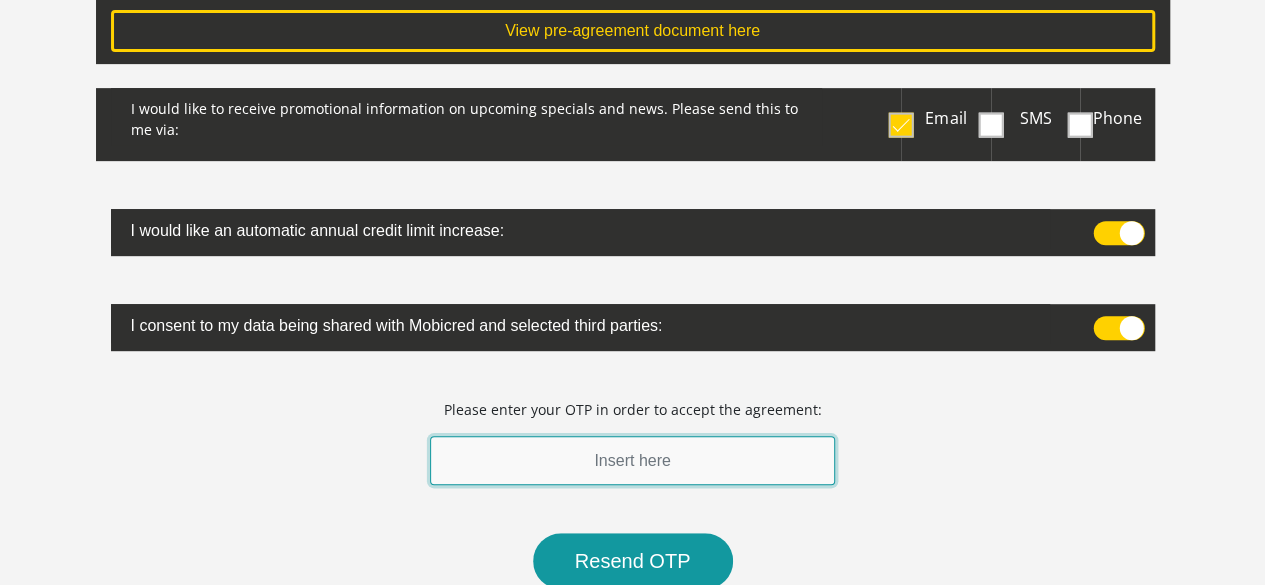 click at bounding box center (633, 460) 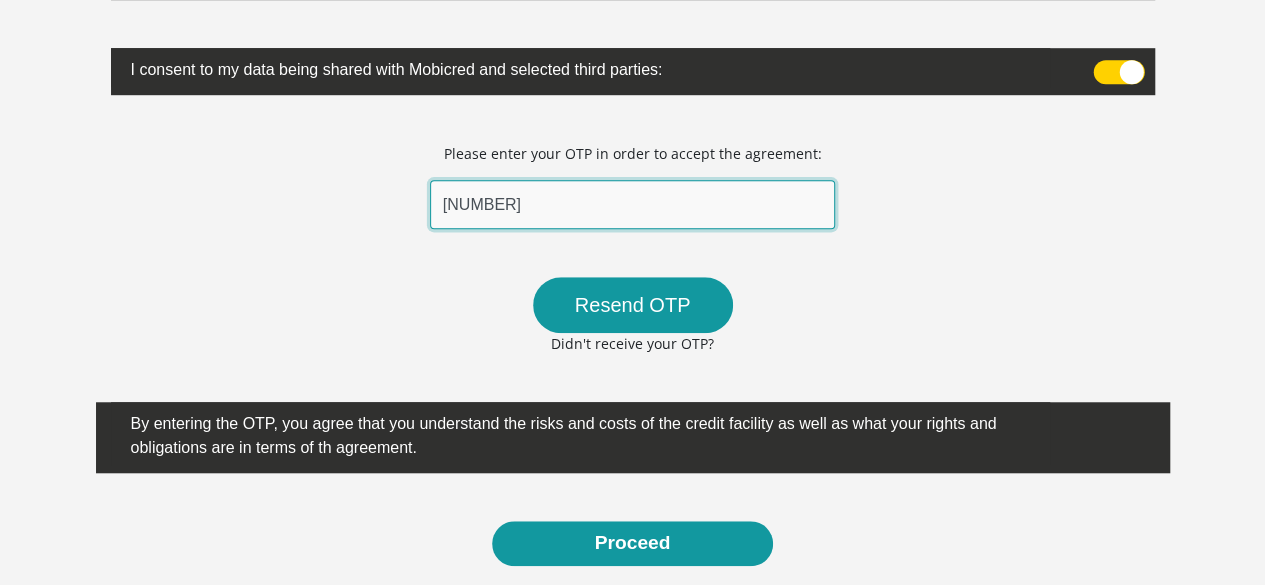 scroll, scrollTop: 700, scrollLeft: 0, axis: vertical 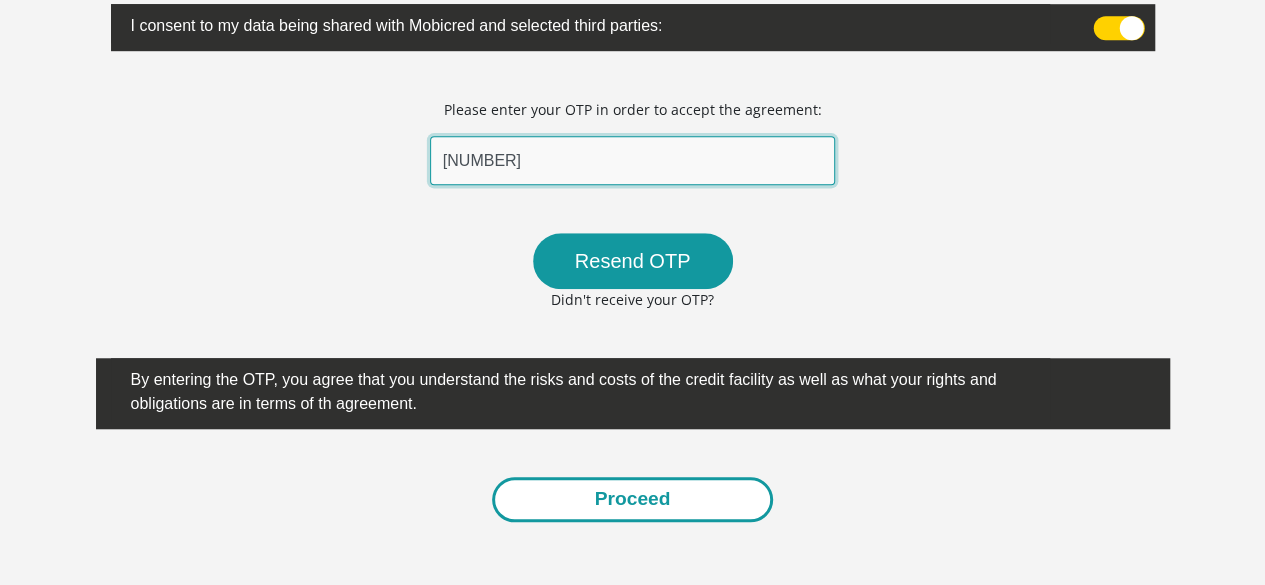 type on "354457" 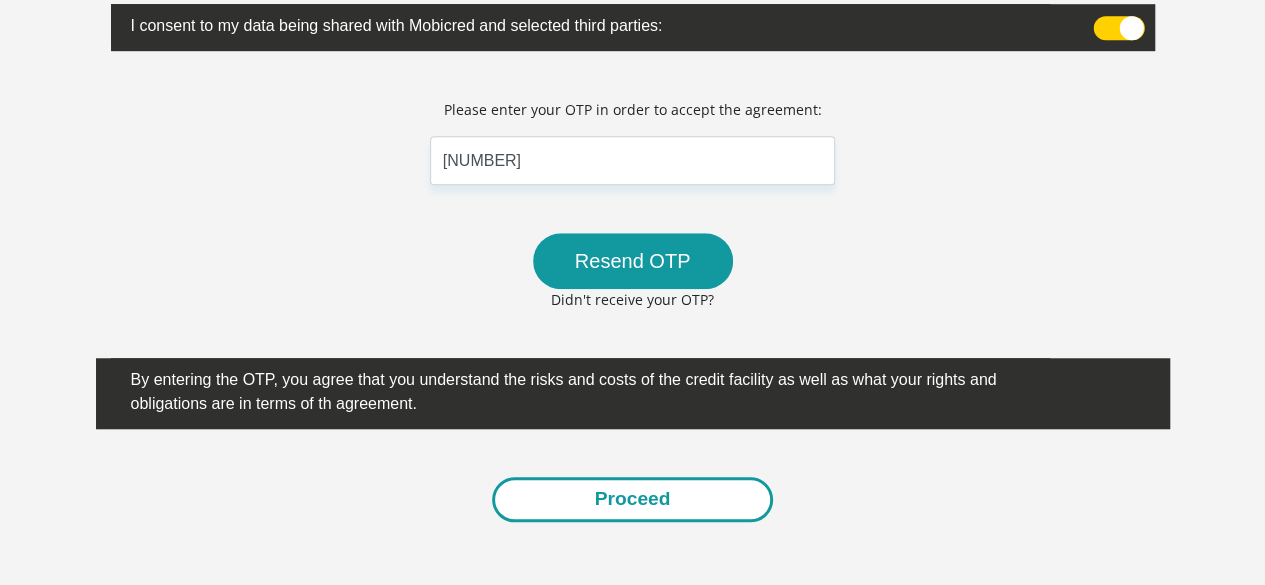 click on "Proceed" at bounding box center (633, 499) 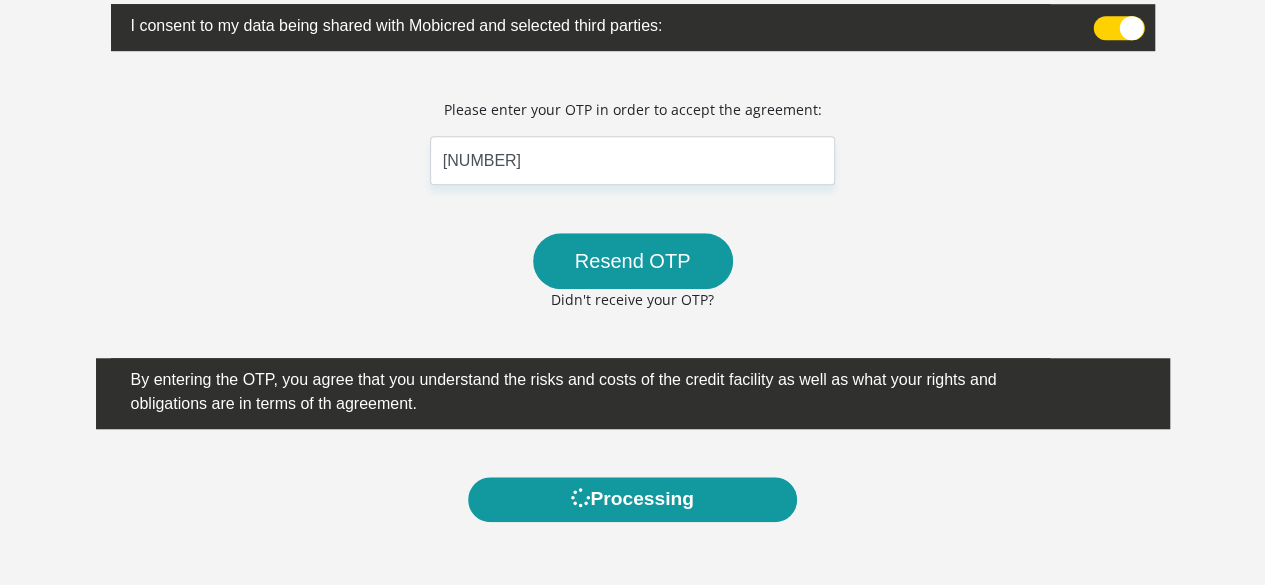 scroll, scrollTop: 0, scrollLeft: 0, axis: both 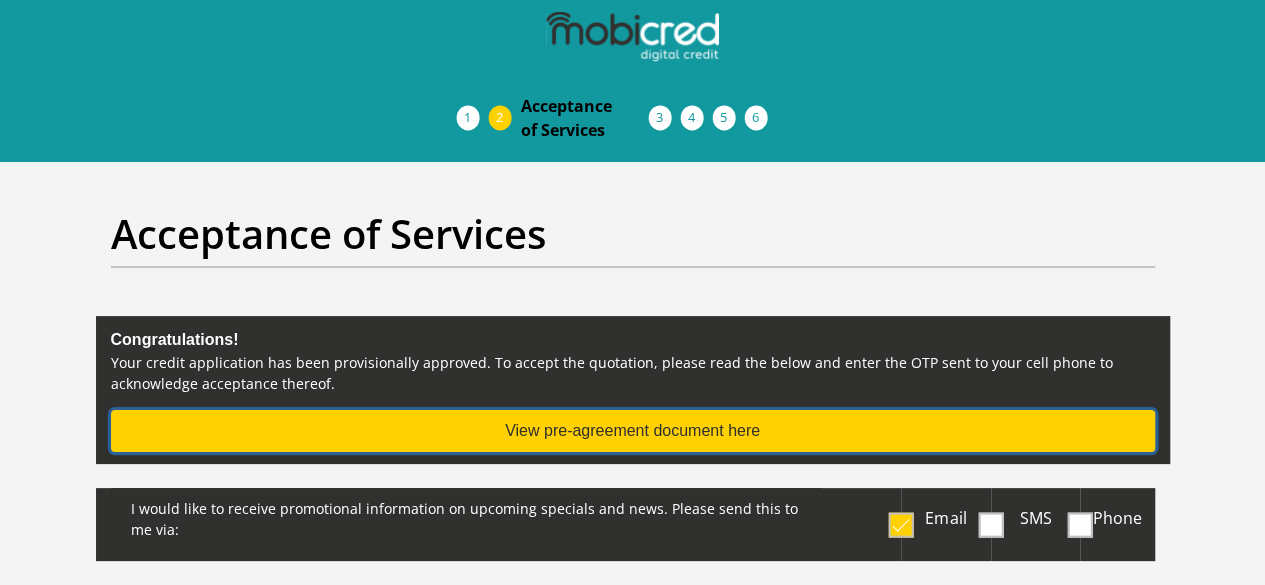 click on "View pre-agreement document here" at bounding box center [633, 431] 